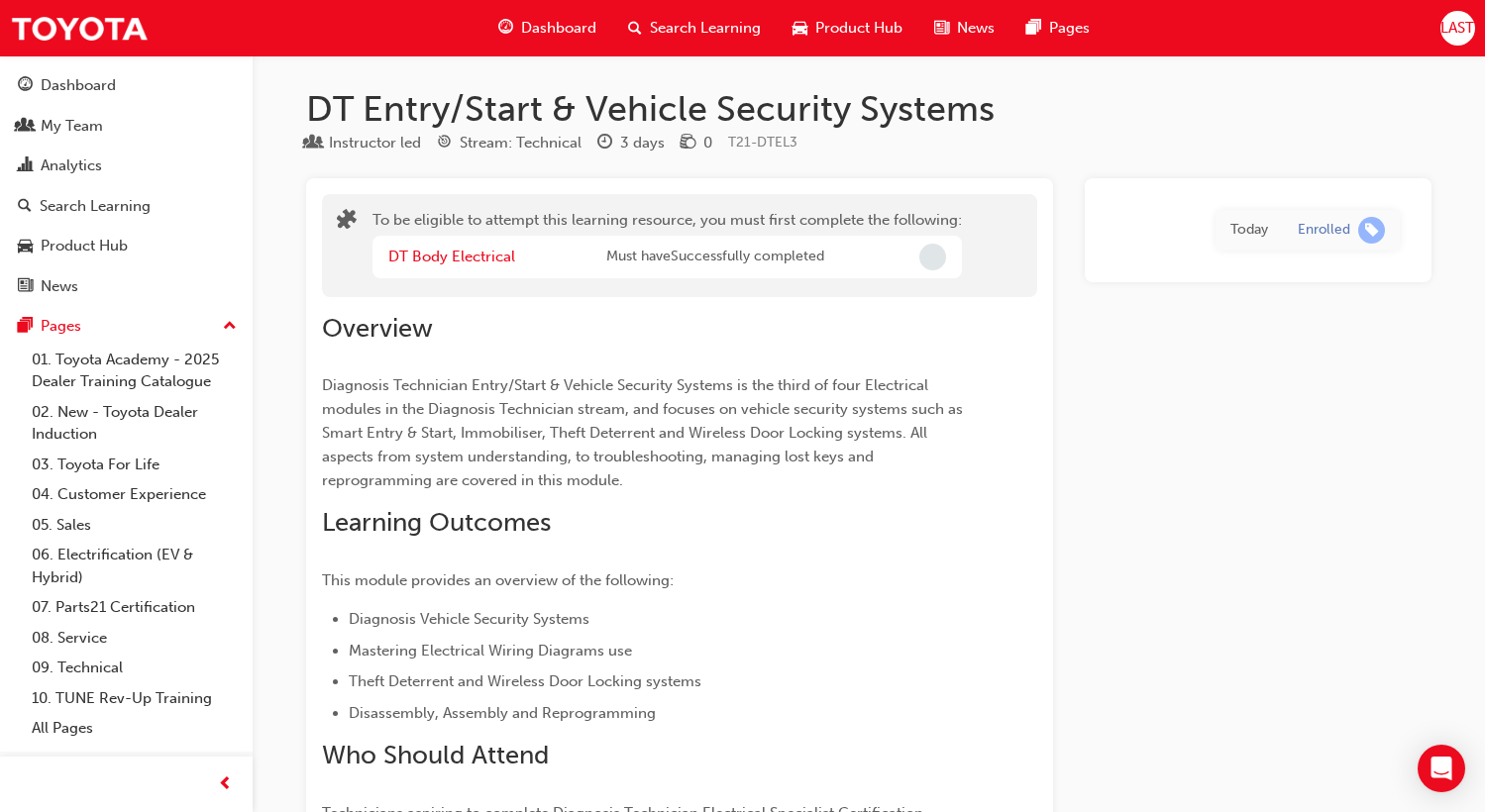 scroll, scrollTop: 0, scrollLeft: 0, axis: both 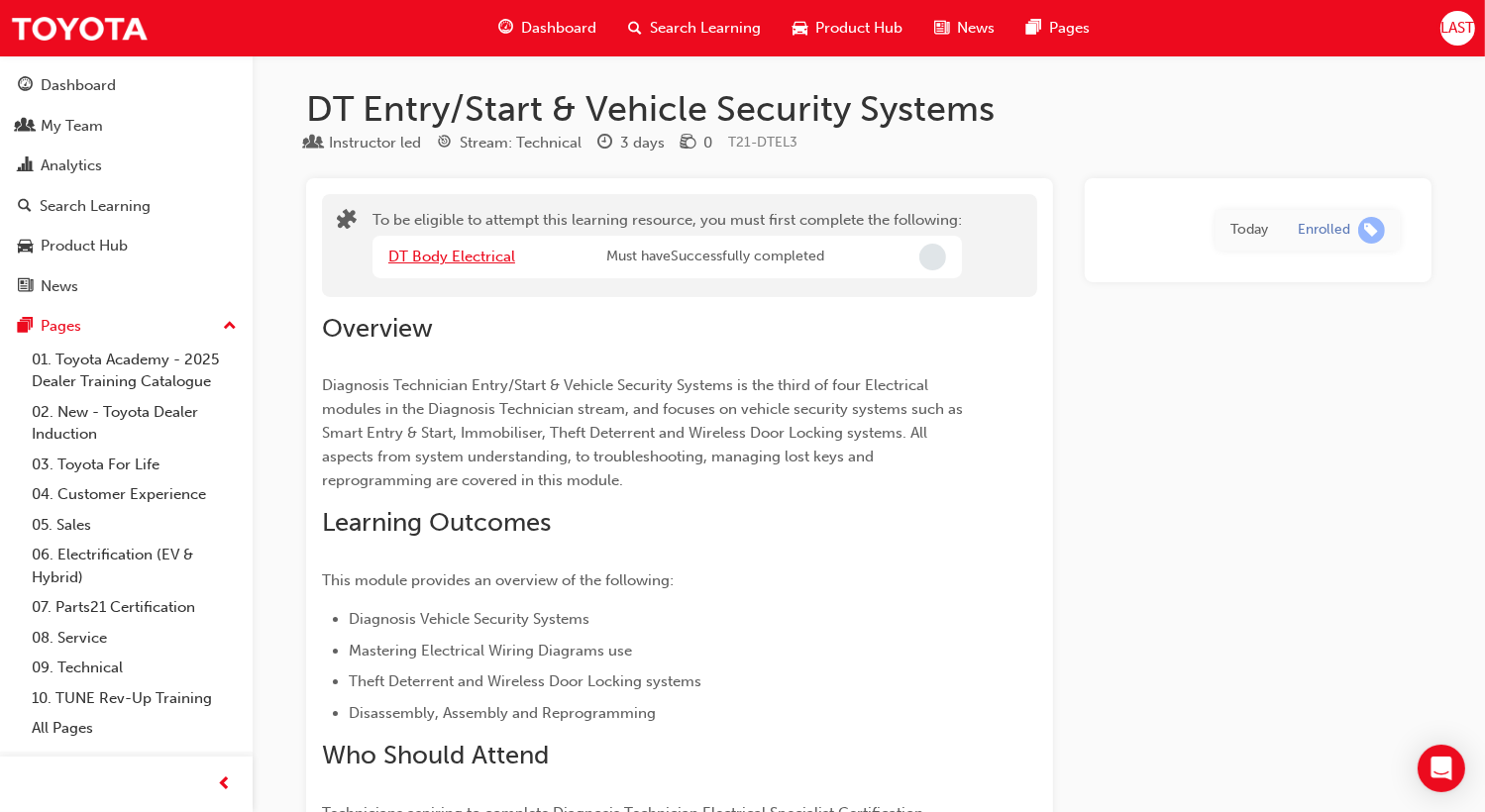 click on "DT Body Electrical" at bounding box center [452, 256] 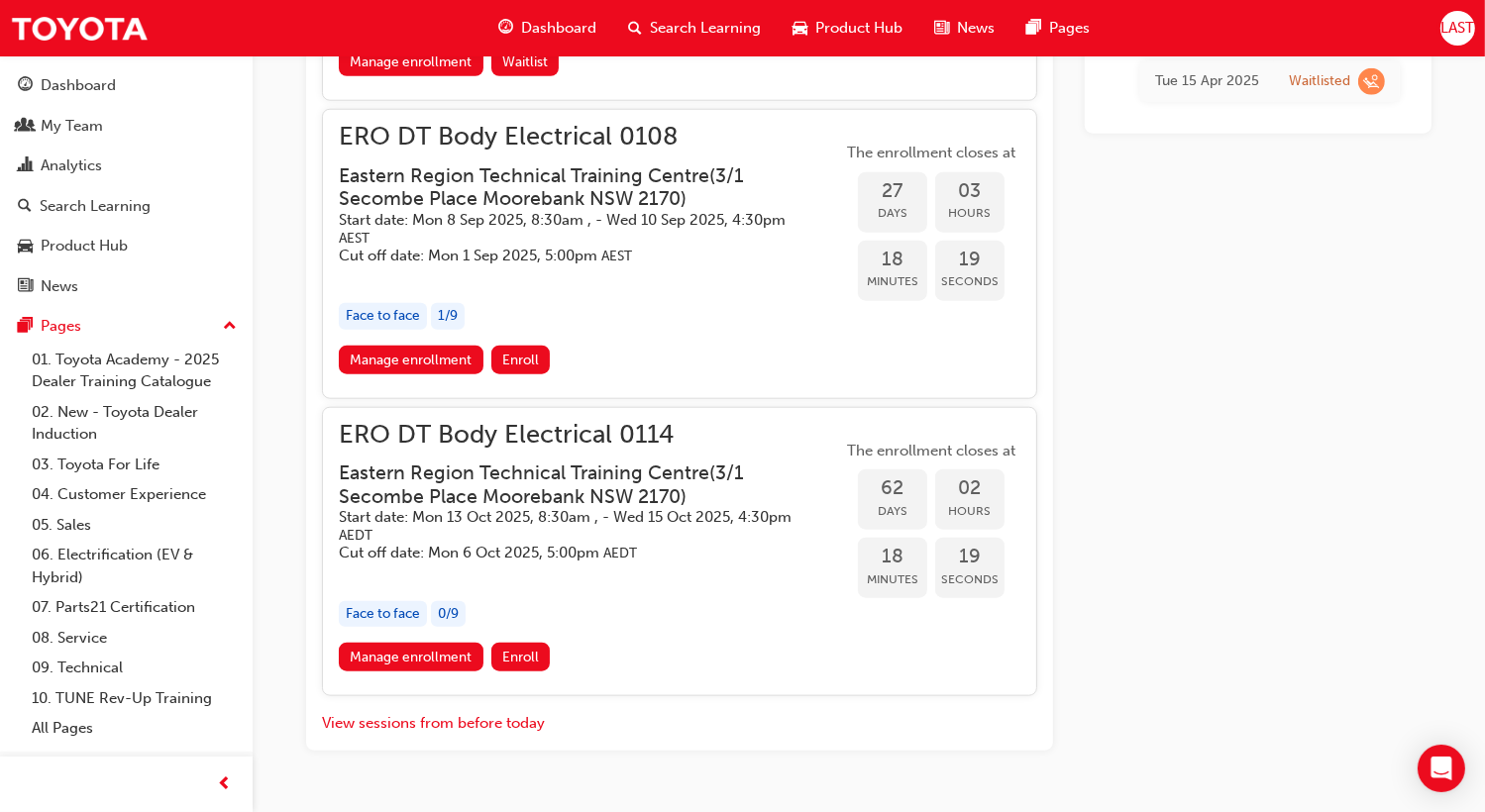scroll, scrollTop: 2000, scrollLeft: 0, axis: vertical 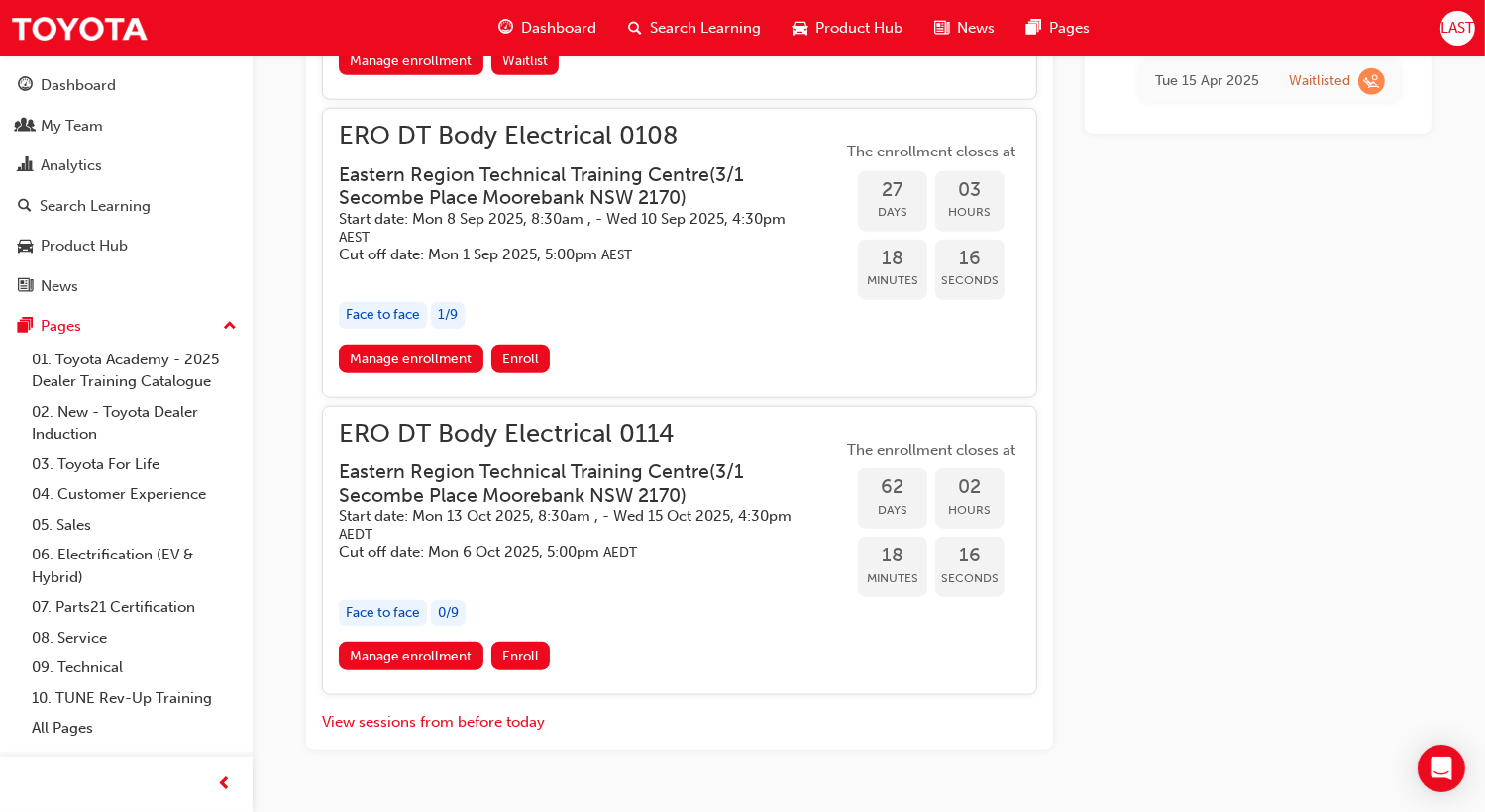 click on "DT Body Electrical Instructor led Stream:   Technical 3 days 0 T21-DTEL1 You've met the eligibility requirements for this learning resource. Show details Overview Diagnosis Technician Body Electrical is the first of four Electrical modules in the Diagnosis Technician Electrical stream, and focuses on basic body electrical systems  etc. Mastering Electrical Wiring Diagram,  Tracing of electrical circuits and diagnosing and pinpointing electrical faults within these systems. Learning Outcomes This module provides an overview of the following: Diagnosis basic Electrical Systems Electrical Wiring Diagrams Diagnosing Electrical Circuits Disassembly and Assembly Who Should Attend? Technicians aspiring to complete Diagnosis Technician Electrical Specialist Certification. Sessions Close filter Sessions Filter Title Session Id From To Type Face to Face Online URL TWA DT Body Electrical (Electrical 1) Session id: TWA DTEL1 08-2025-01 Toyota WA, Regional Service Technical Training Centre  ( ) Start date:     AWST" at bounding box center (869, -551) 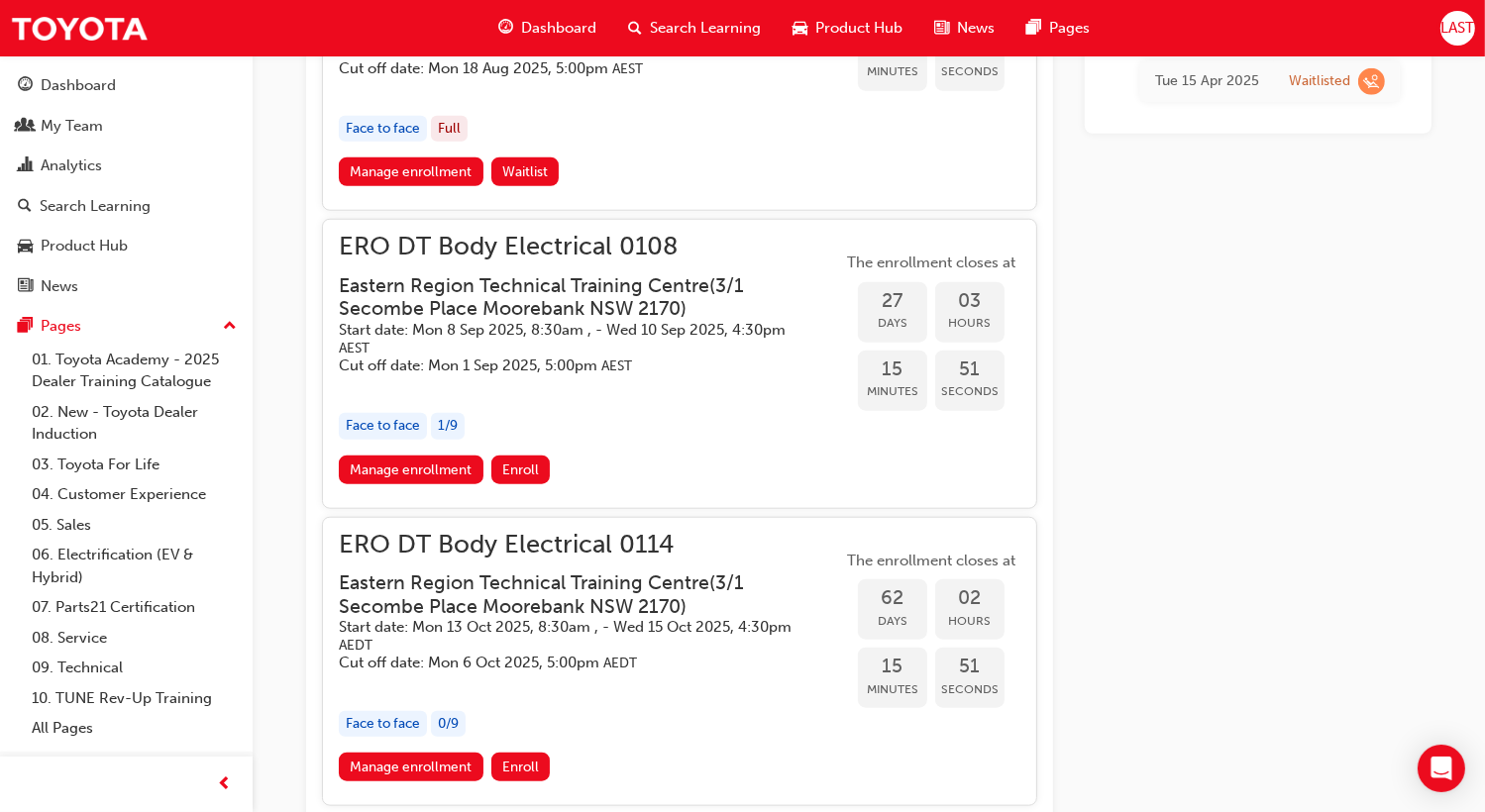 scroll, scrollTop: 1889, scrollLeft: 0, axis: vertical 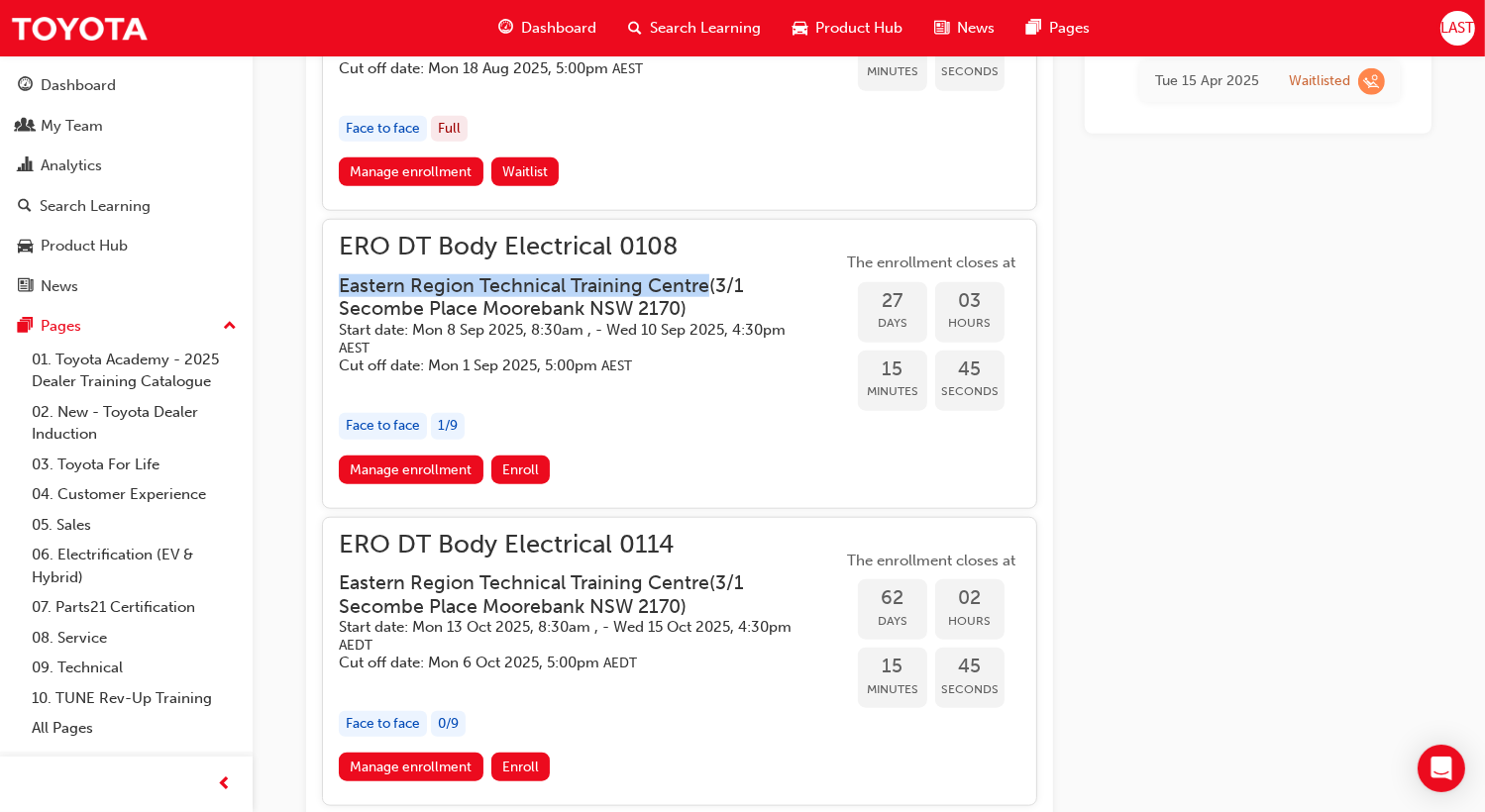 drag, startPoint x: 335, startPoint y: 281, endPoint x: 701, endPoint y: 275, distance: 366.04918 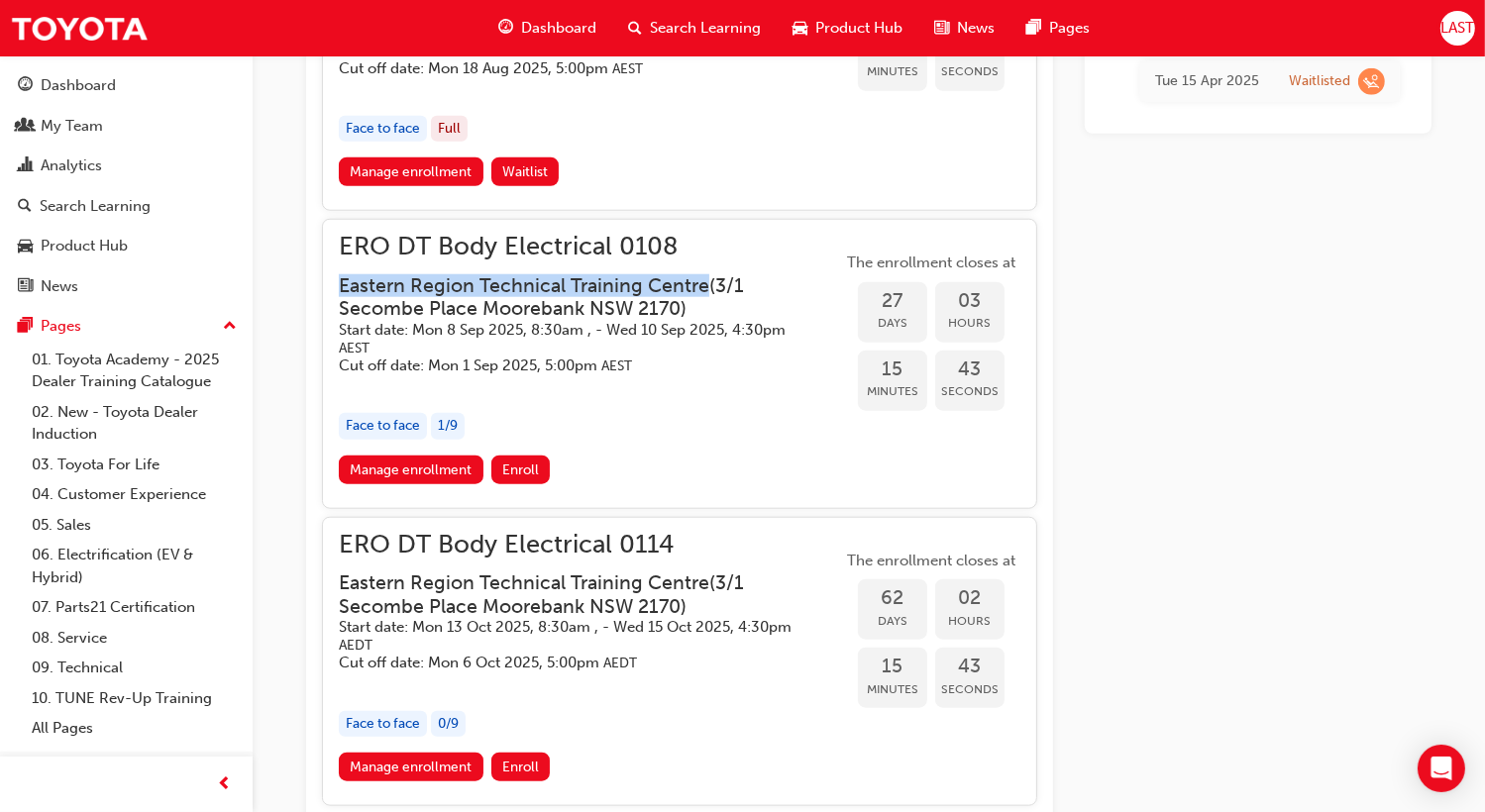 copy on "Eastern Region Technical Training Centre" 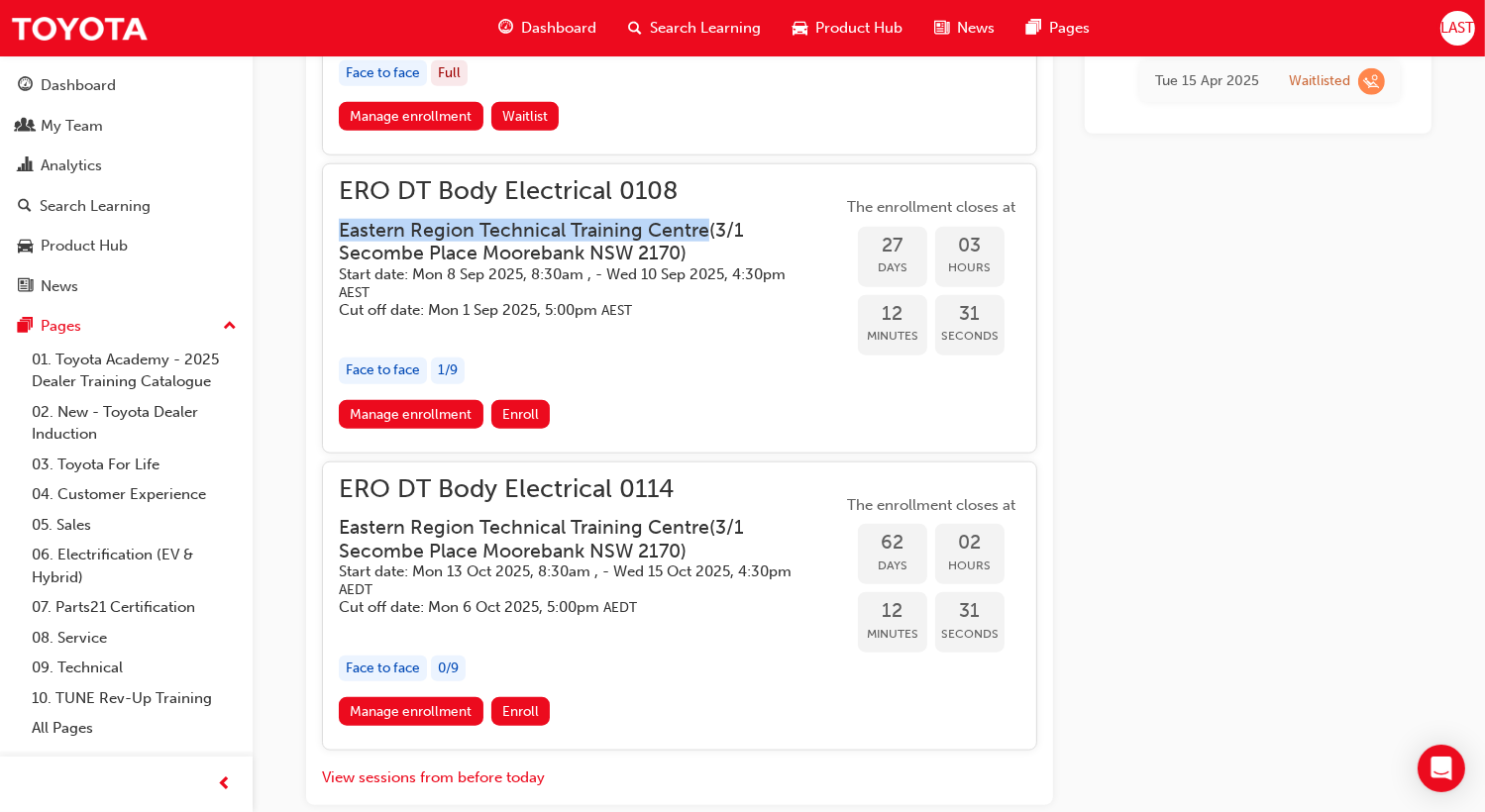 scroll, scrollTop: 1944, scrollLeft: 0, axis: vertical 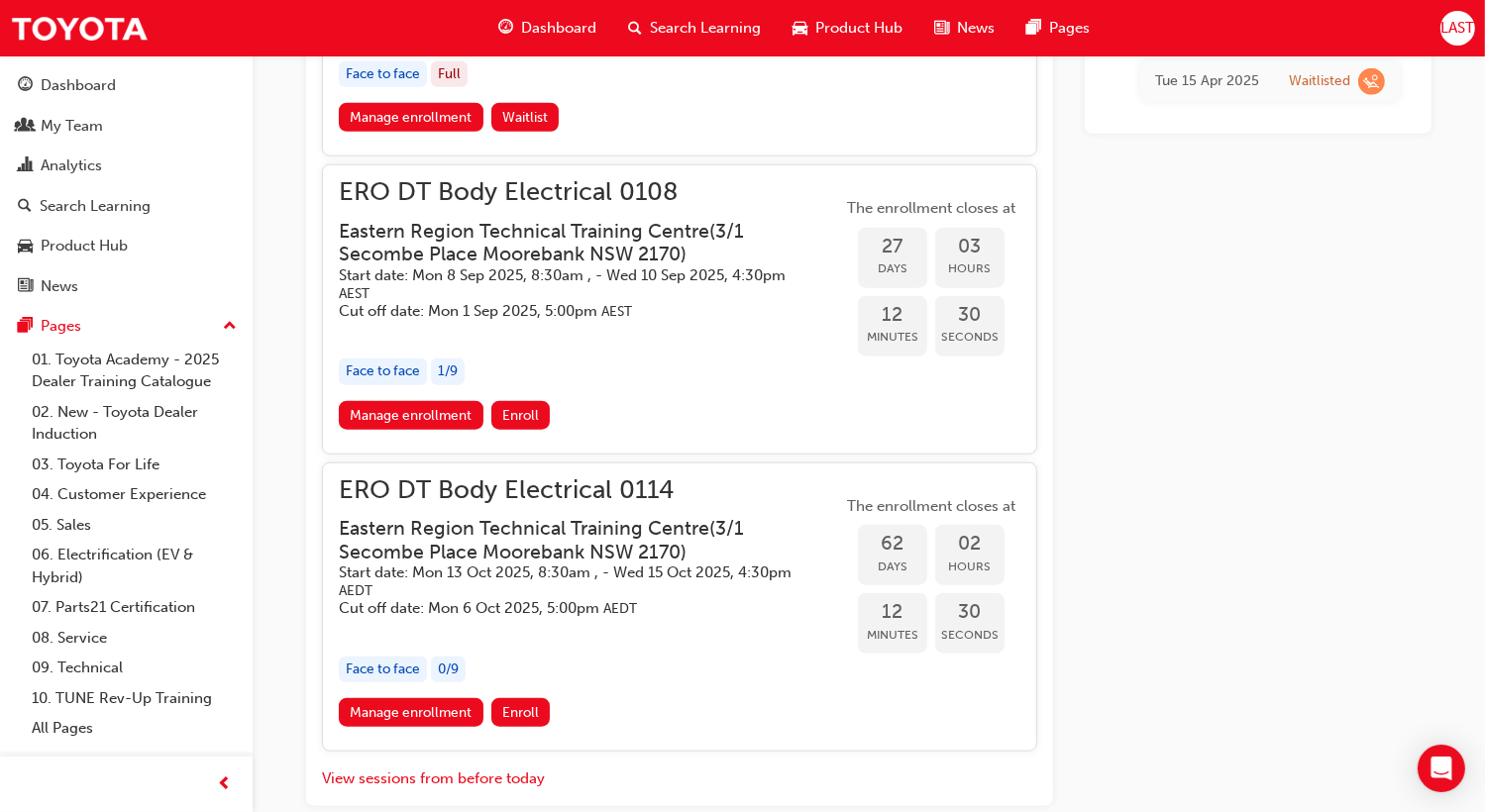 click on "[DAY] [DATE] [YEAR] Waitlisted" at bounding box center [1258, -480] 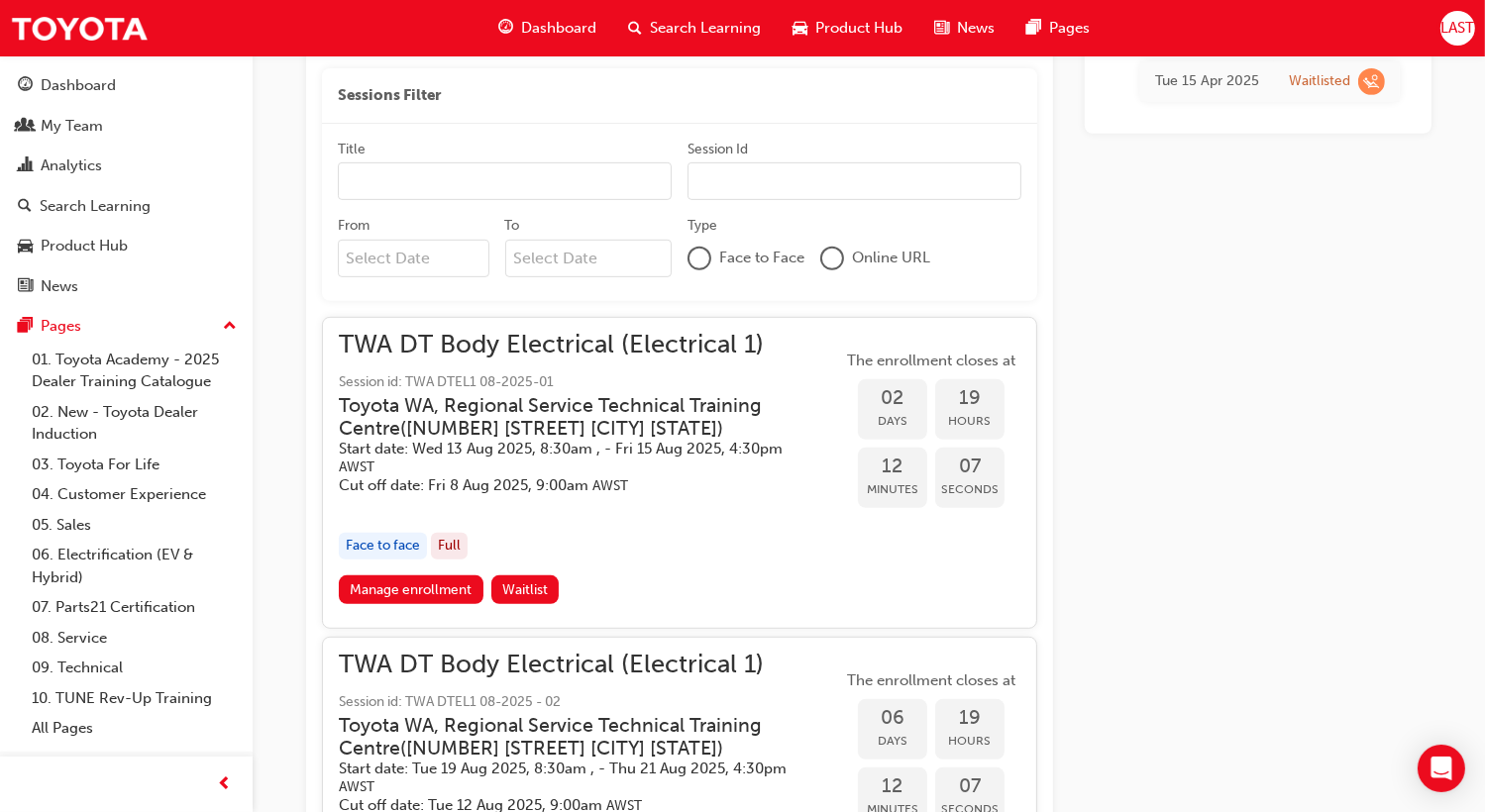 scroll, scrollTop: 0, scrollLeft: 0, axis: both 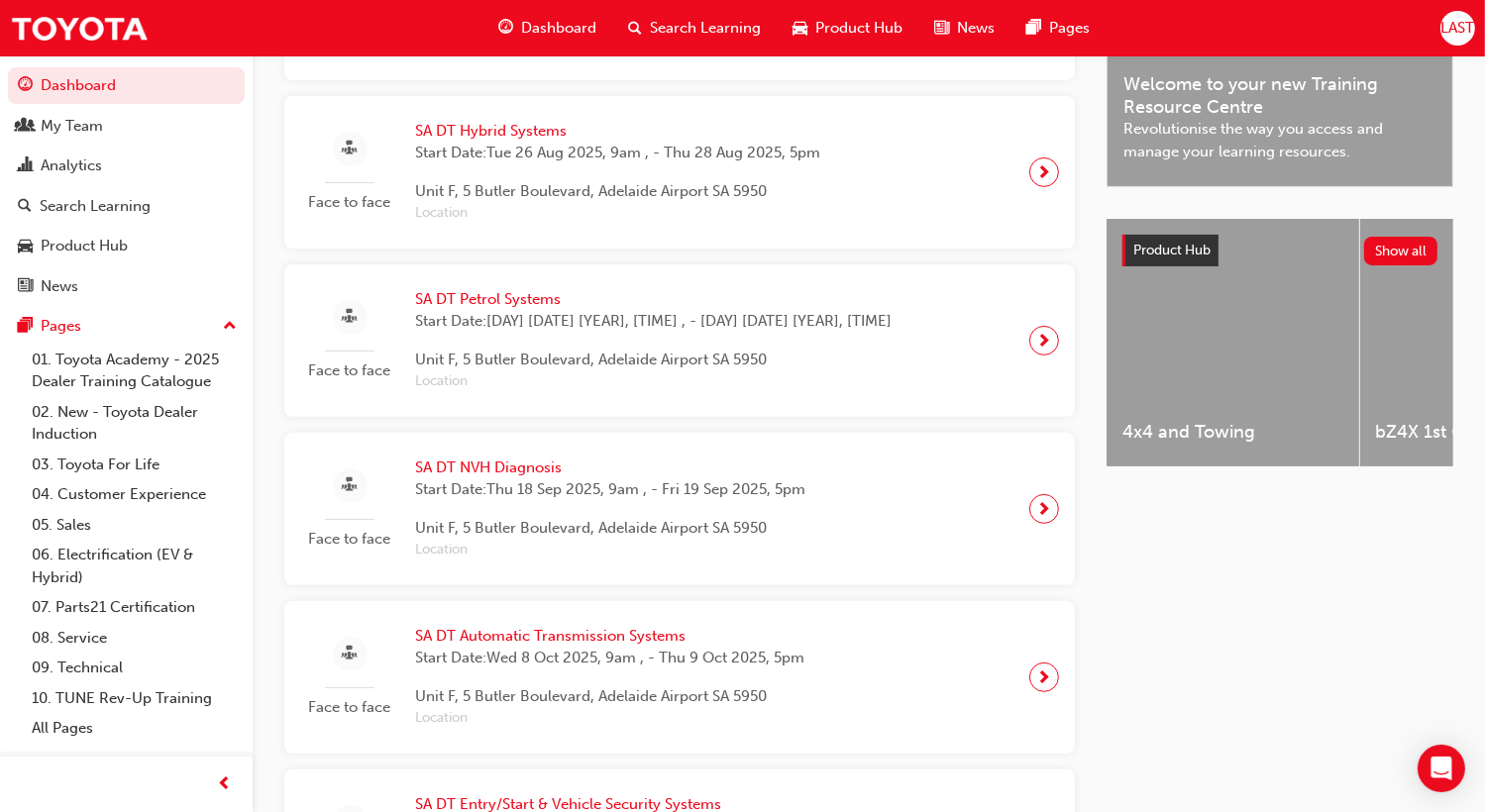 click on "[LOCATION] [POSTAL CODE]" at bounding box center [610, 509] 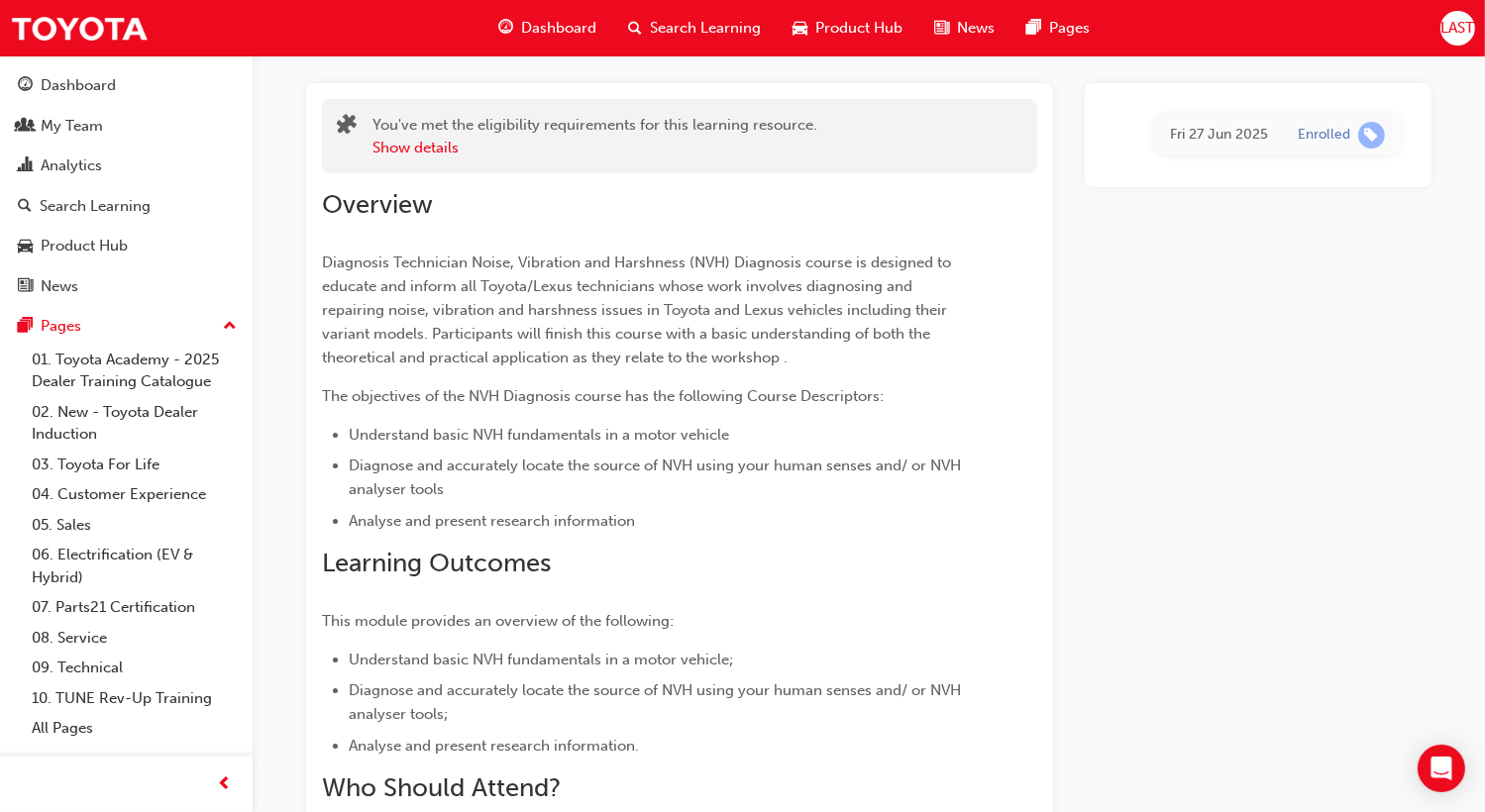 scroll, scrollTop: 0, scrollLeft: 0, axis: both 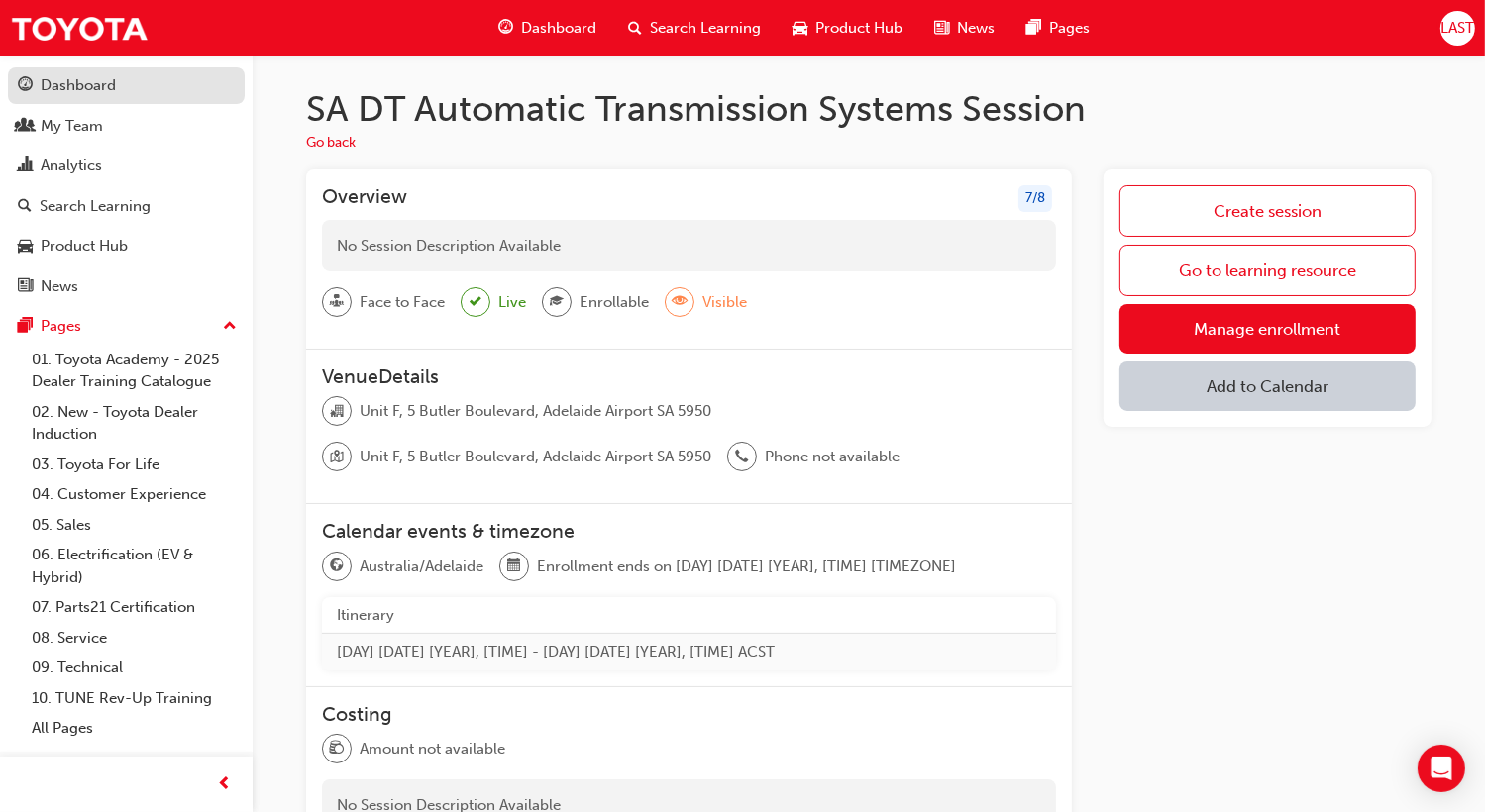 click on "Dashboard" at bounding box center (126, 85) 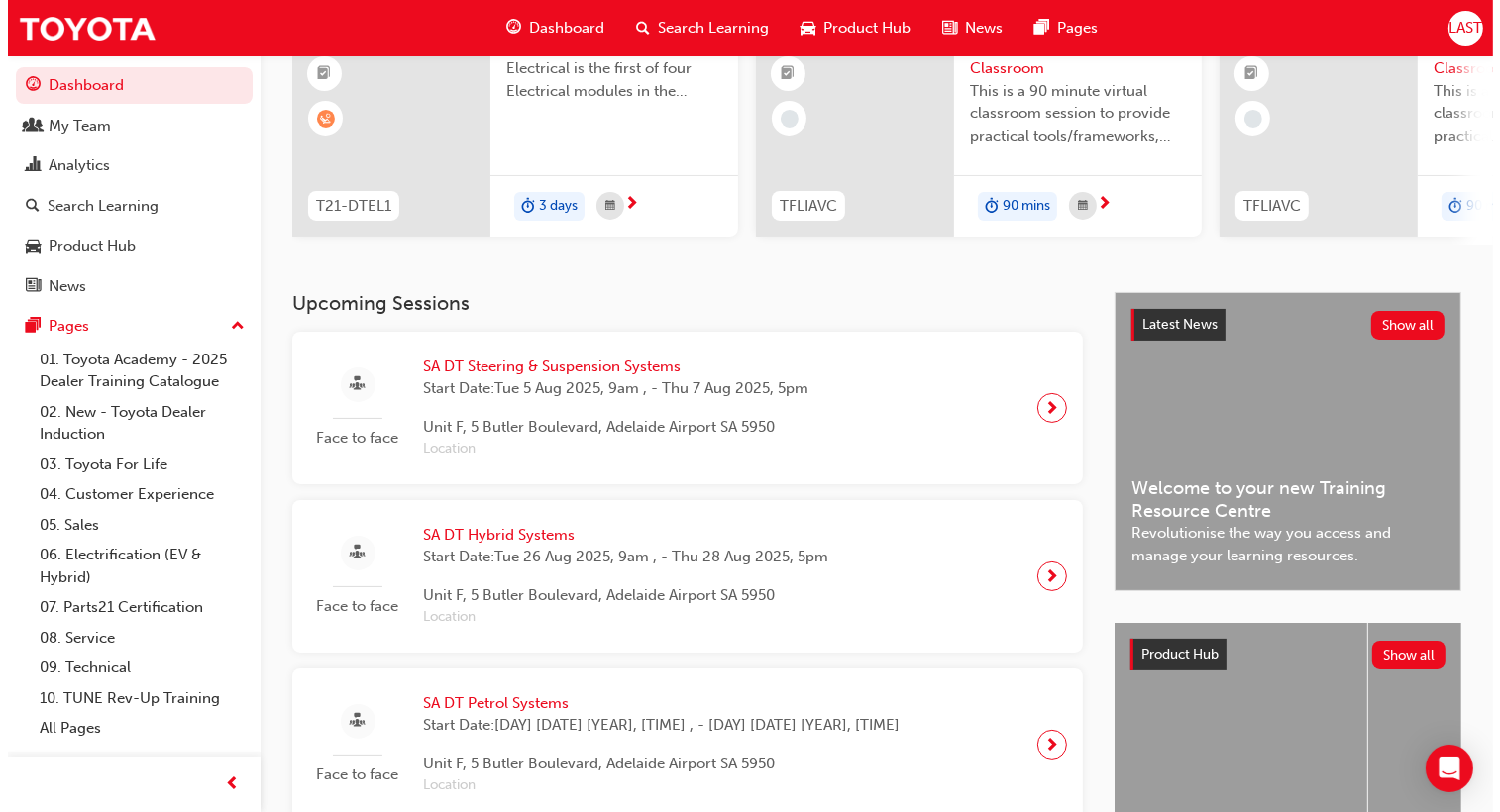 scroll, scrollTop: 0, scrollLeft: 0, axis: both 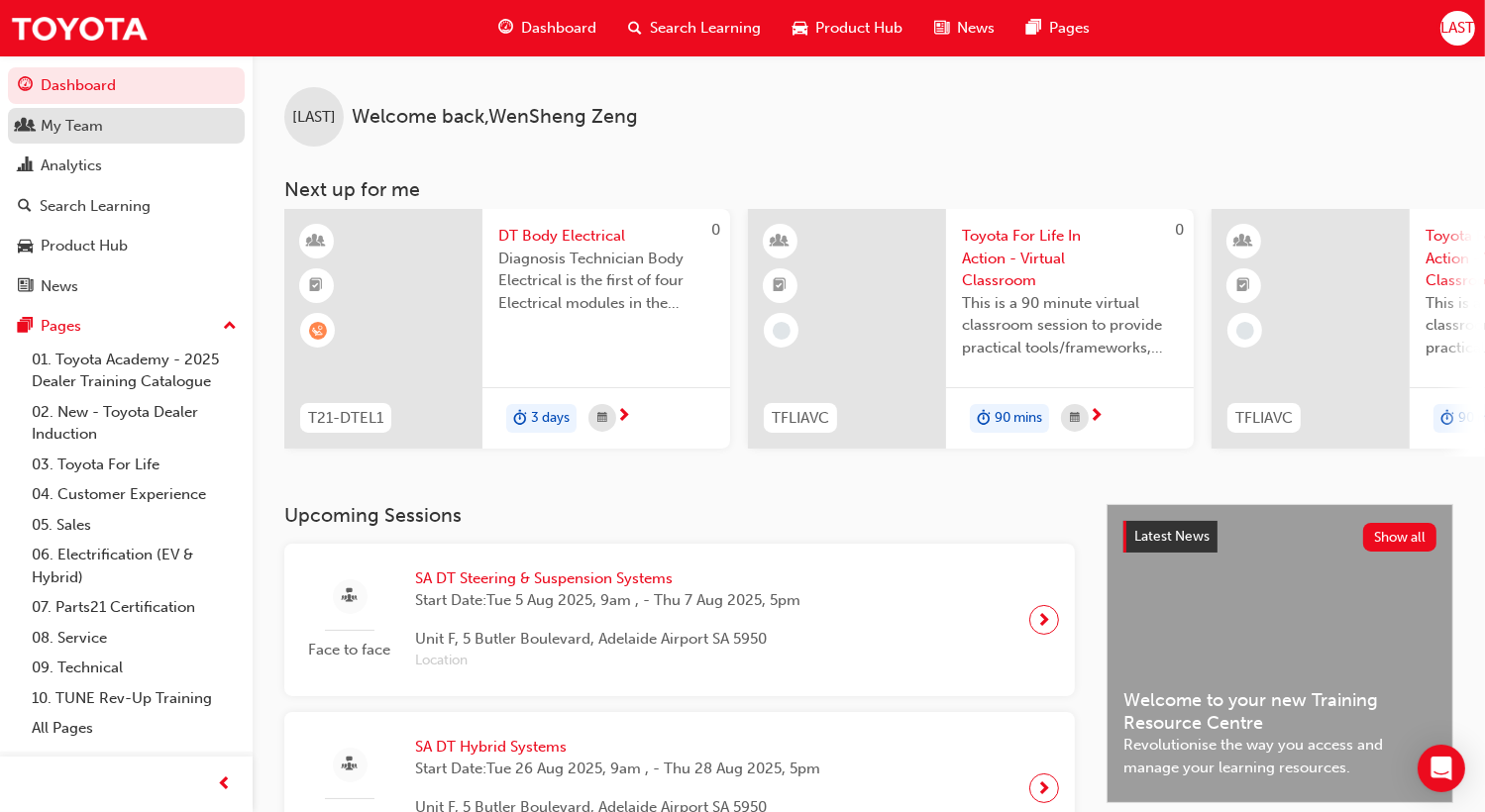 click on "My Team" at bounding box center [126, 126] 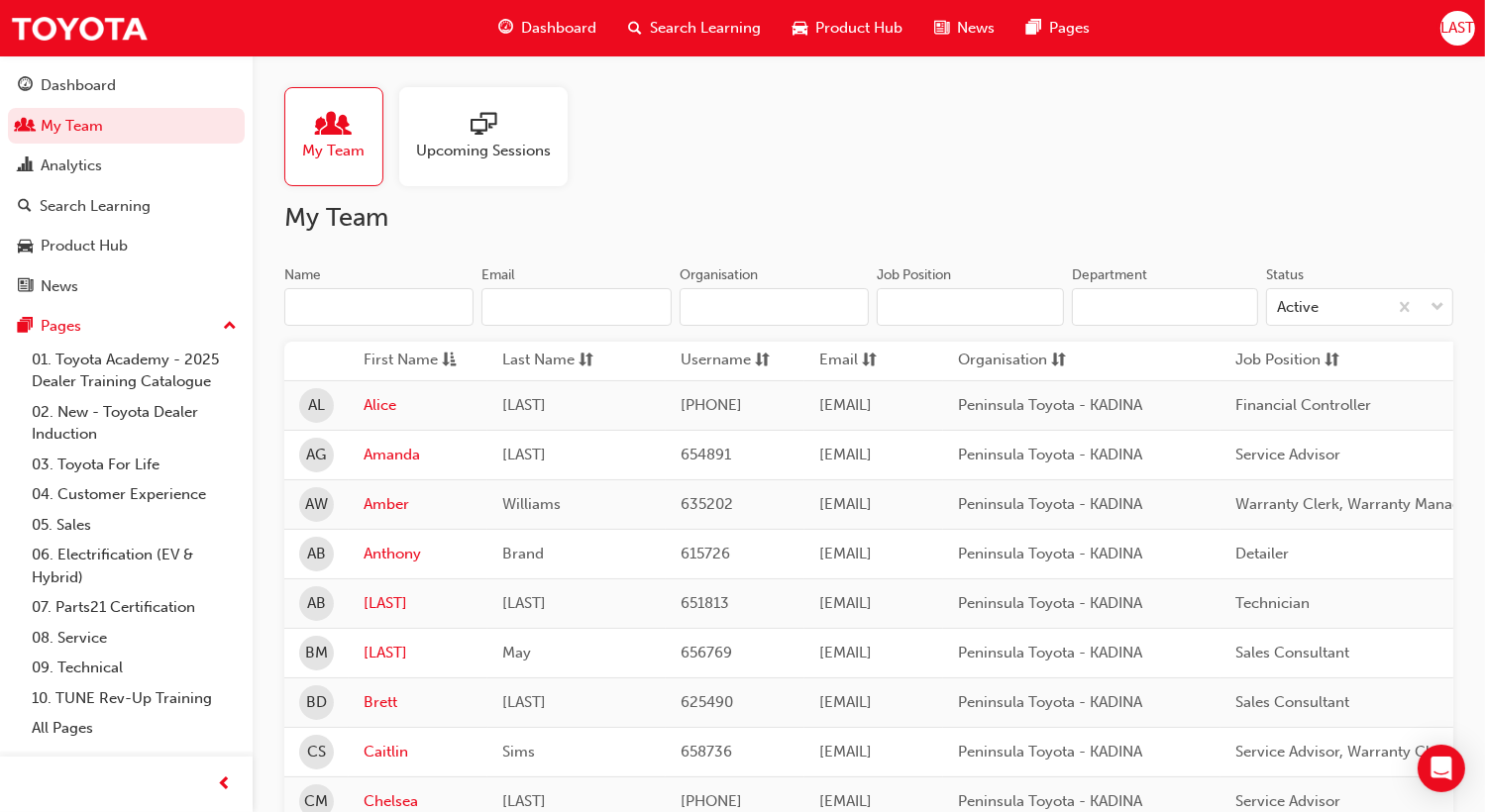 click on "Dashboard My Team Analytics Search Learning Product Hub News Pages" at bounding box center (126, 185) 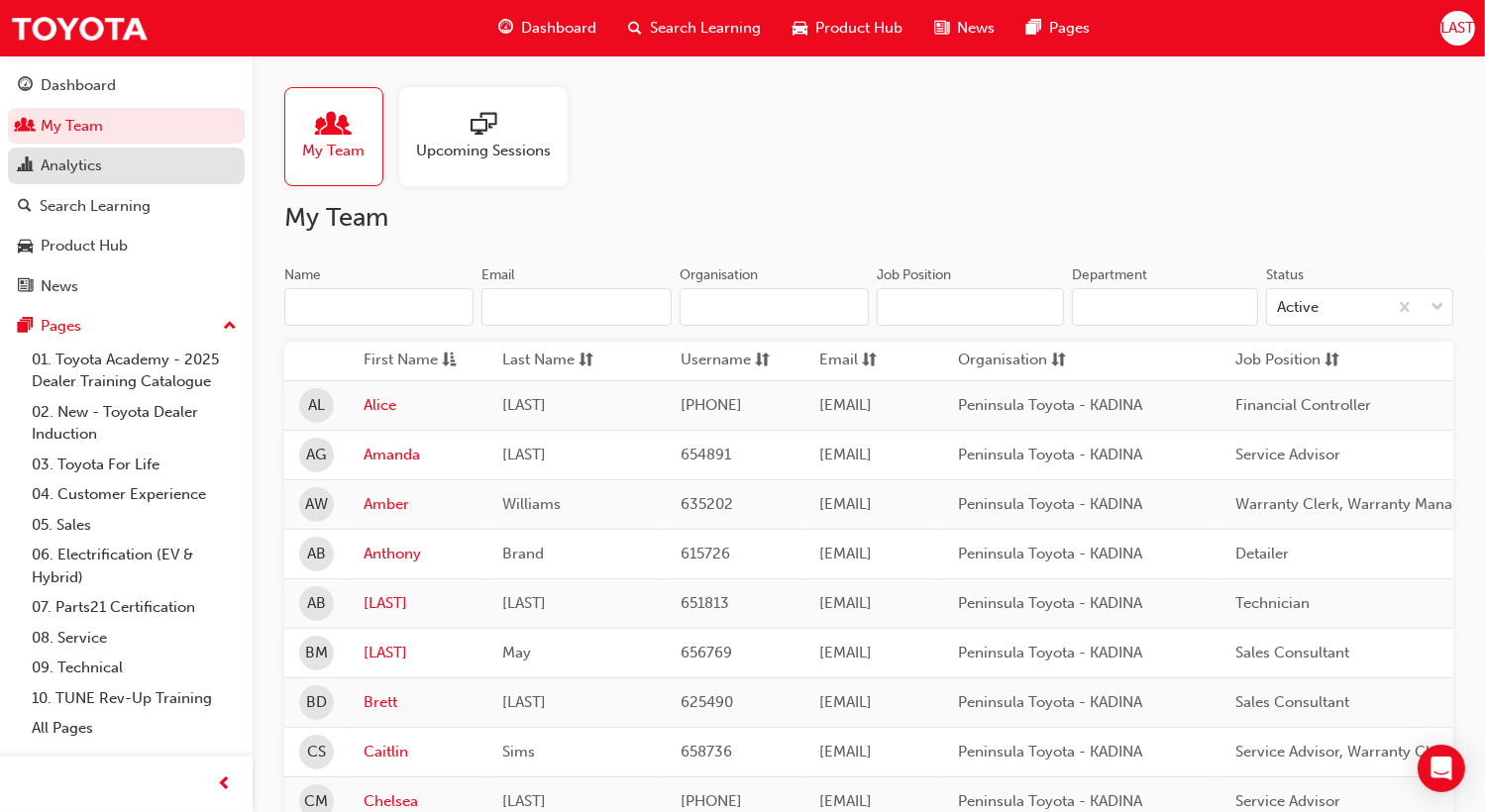 click on "Analytics" at bounding box center (71, 165) 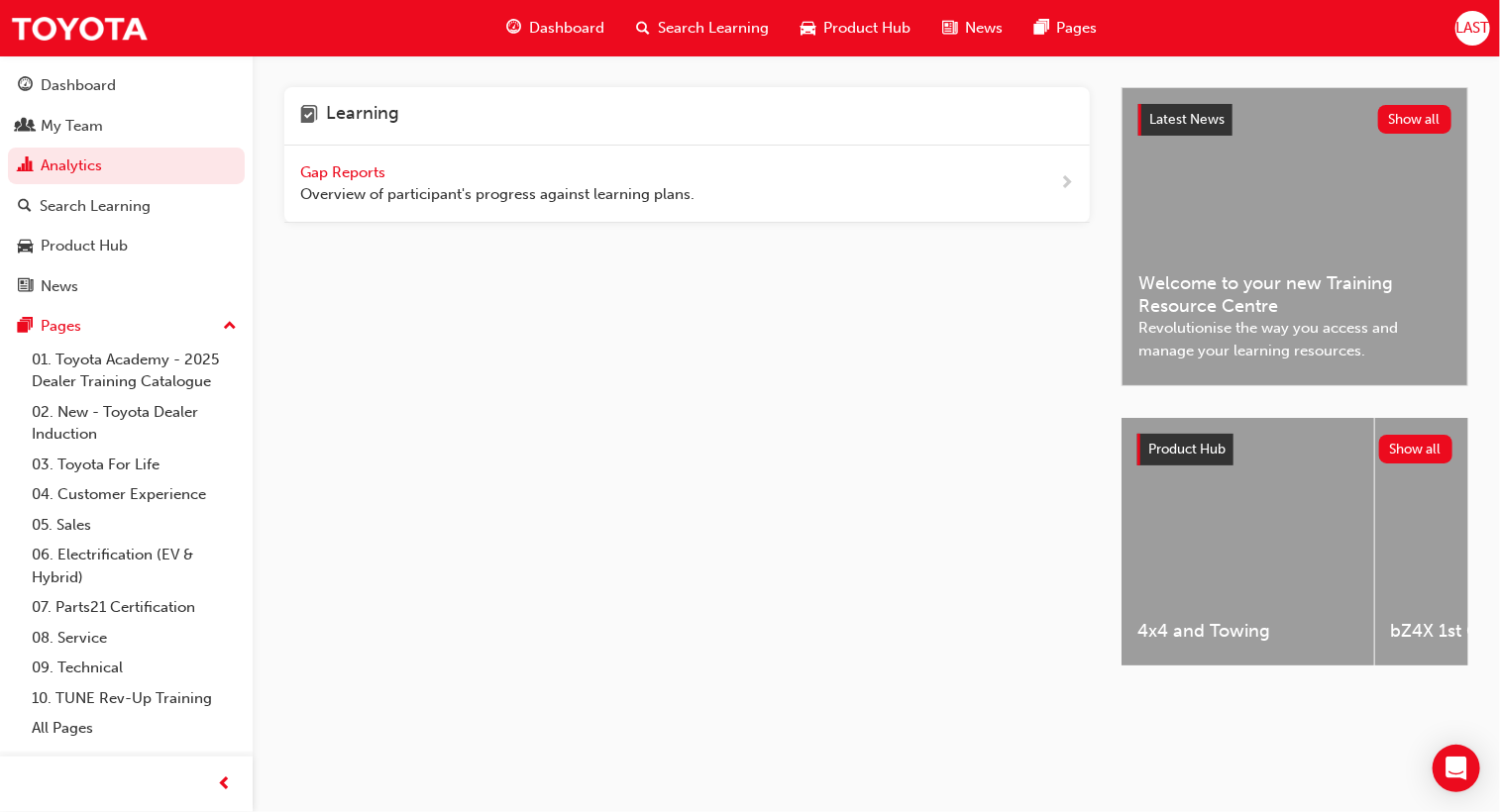 click on "Gap Reports   Overview of participant's progress against learning plans." at bounding box center [497, 183] 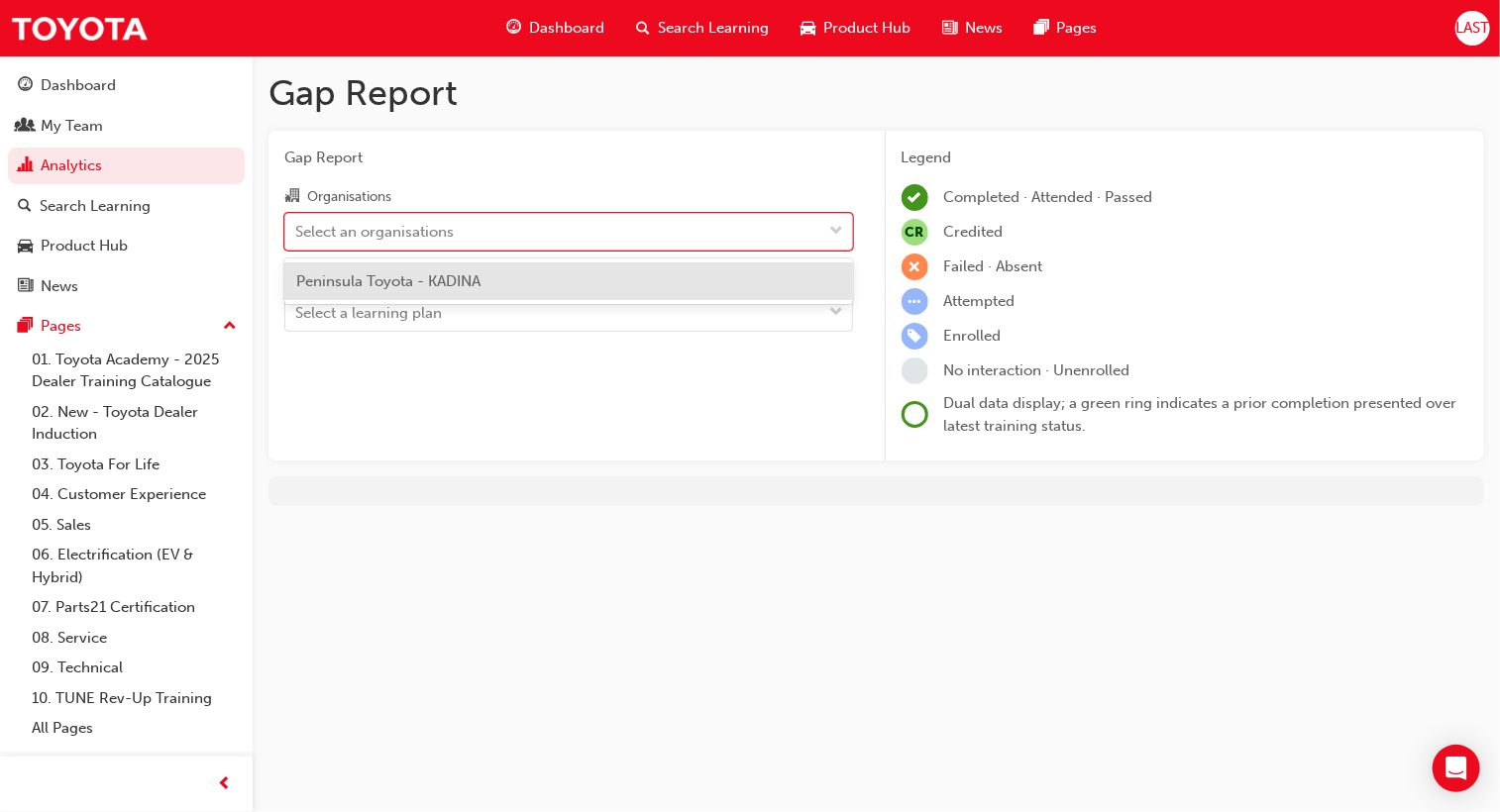click on "Select an organisations" at bounding box center (375, 231) 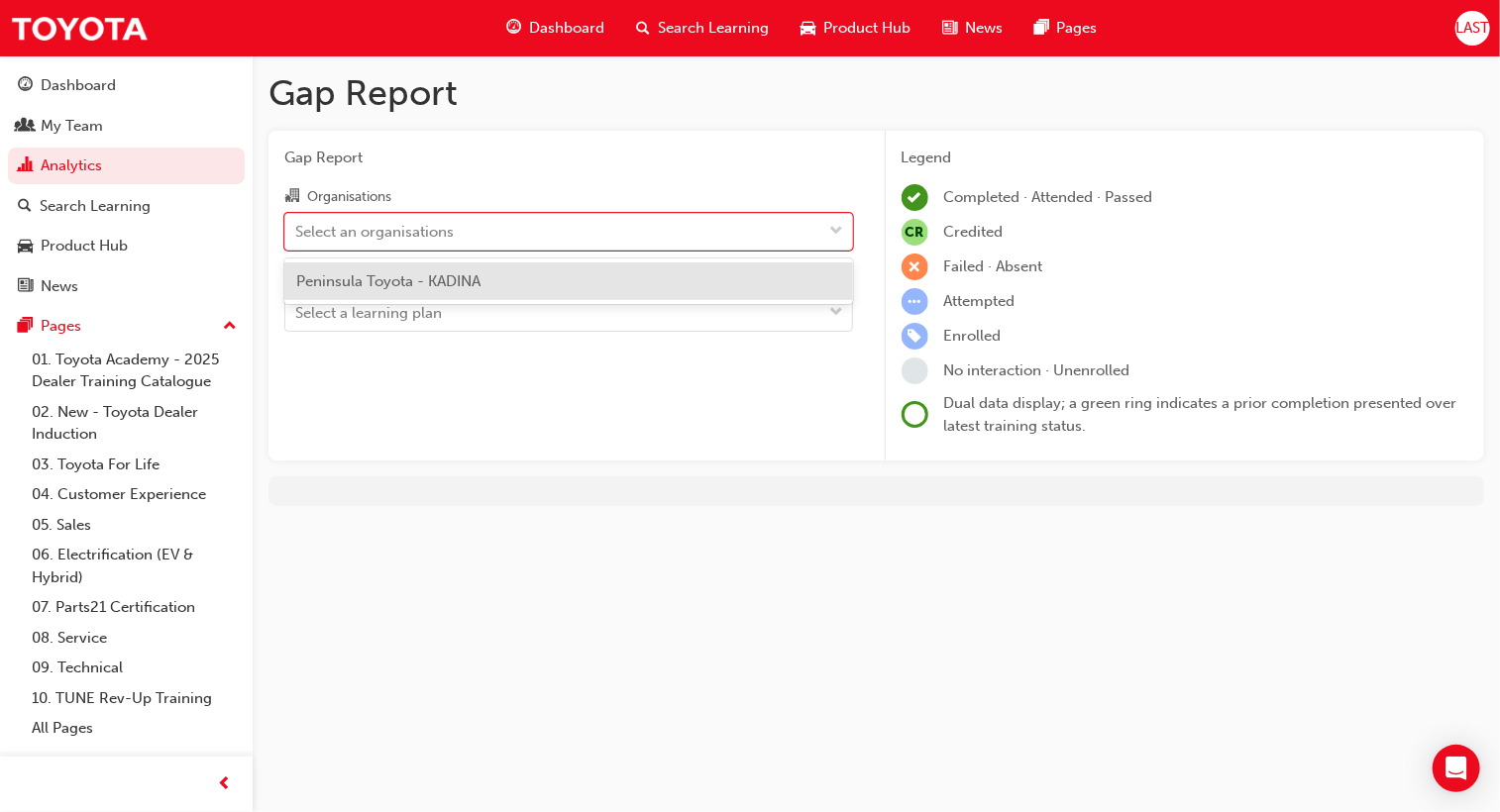 click on "Peninsula Toyota - KADINA" at bounding box center [569, 281] 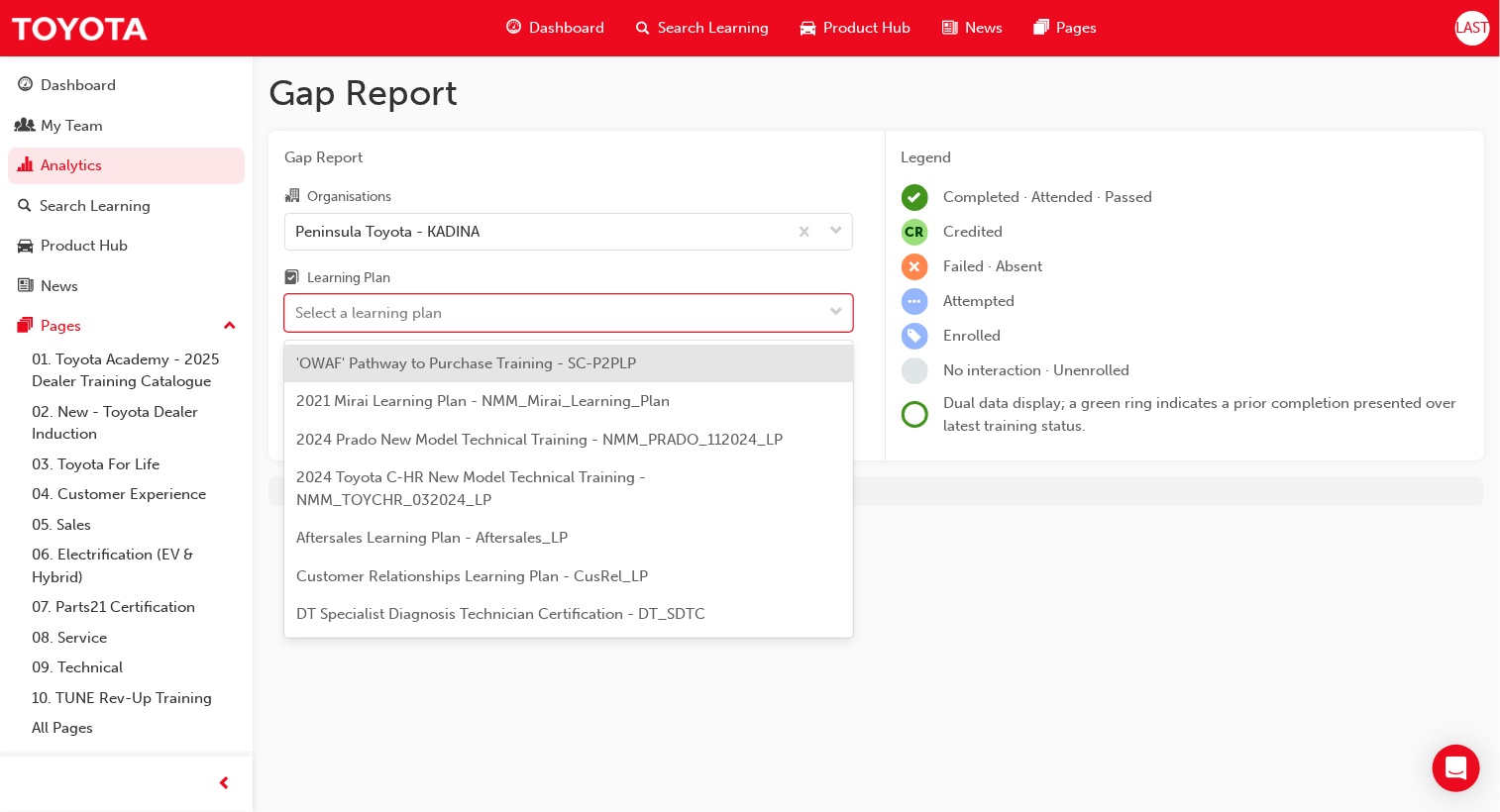 click on "Select a learning plan" at bounding box center (369, 313) 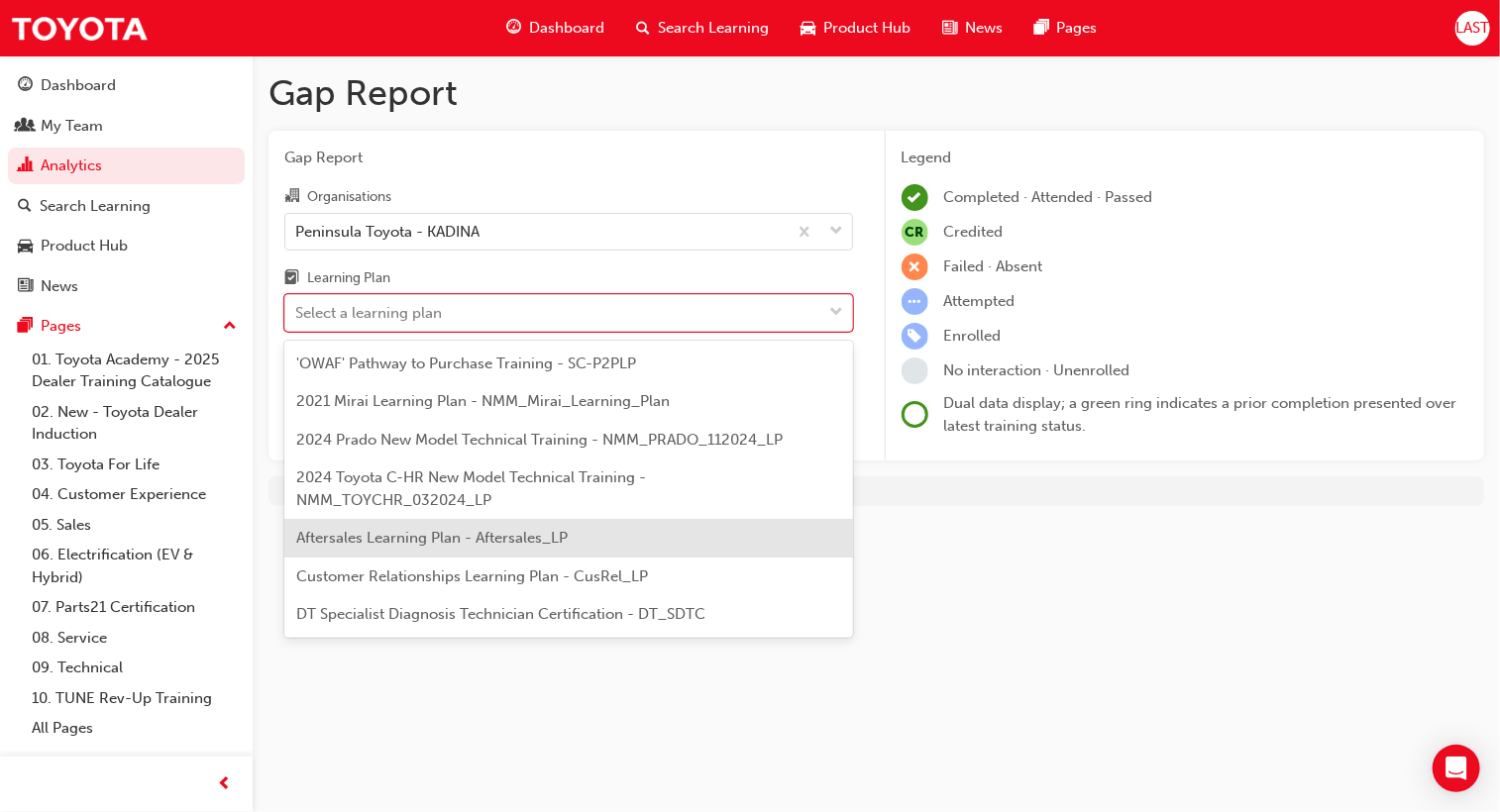 scroll, scrollTop: 263, scrollLeft: 0, axis: vertical 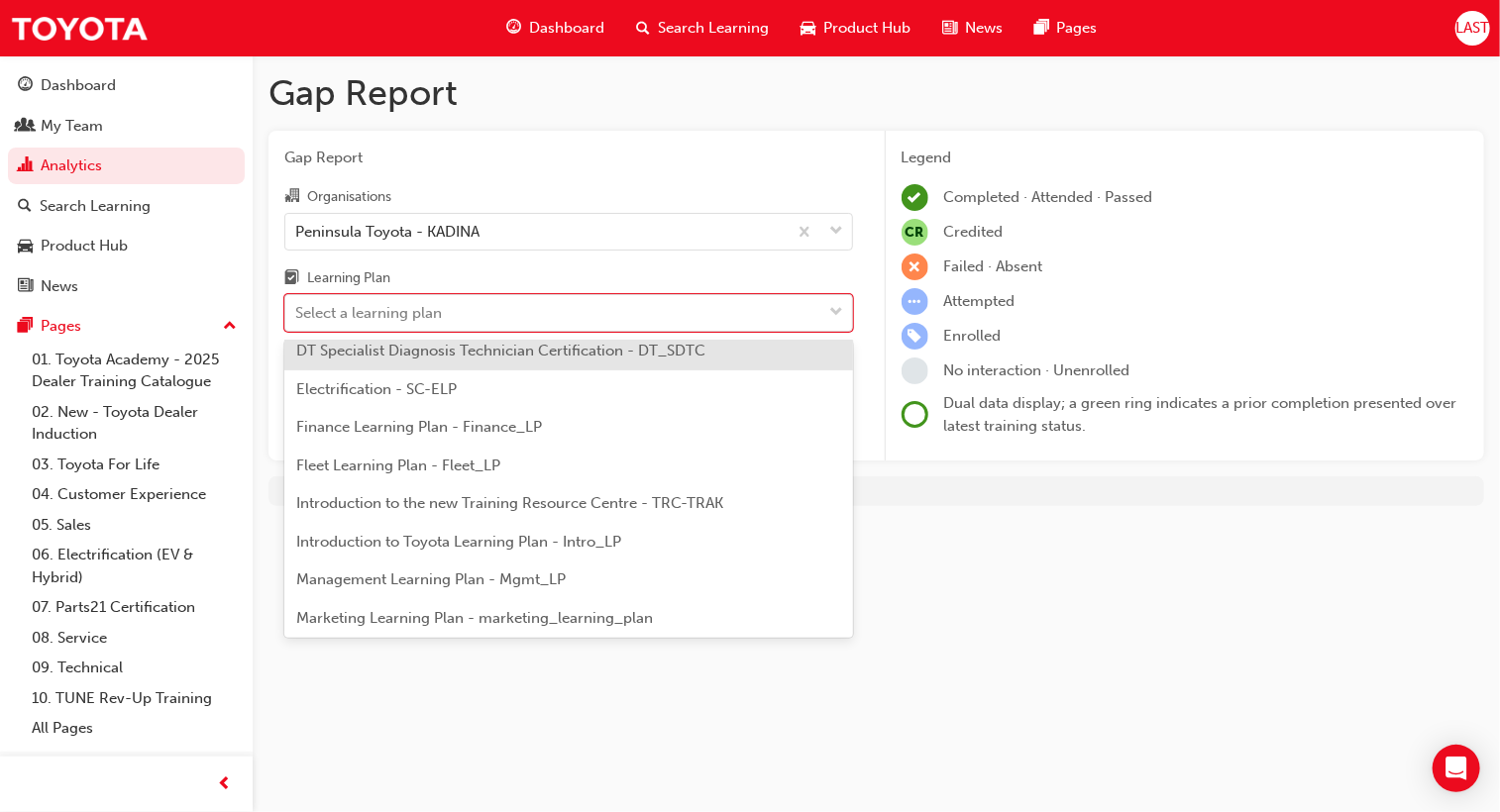 click on "DT Specialist Diagnosis Technician Certification - DT_SDTC" at bounding box center (500, 351) 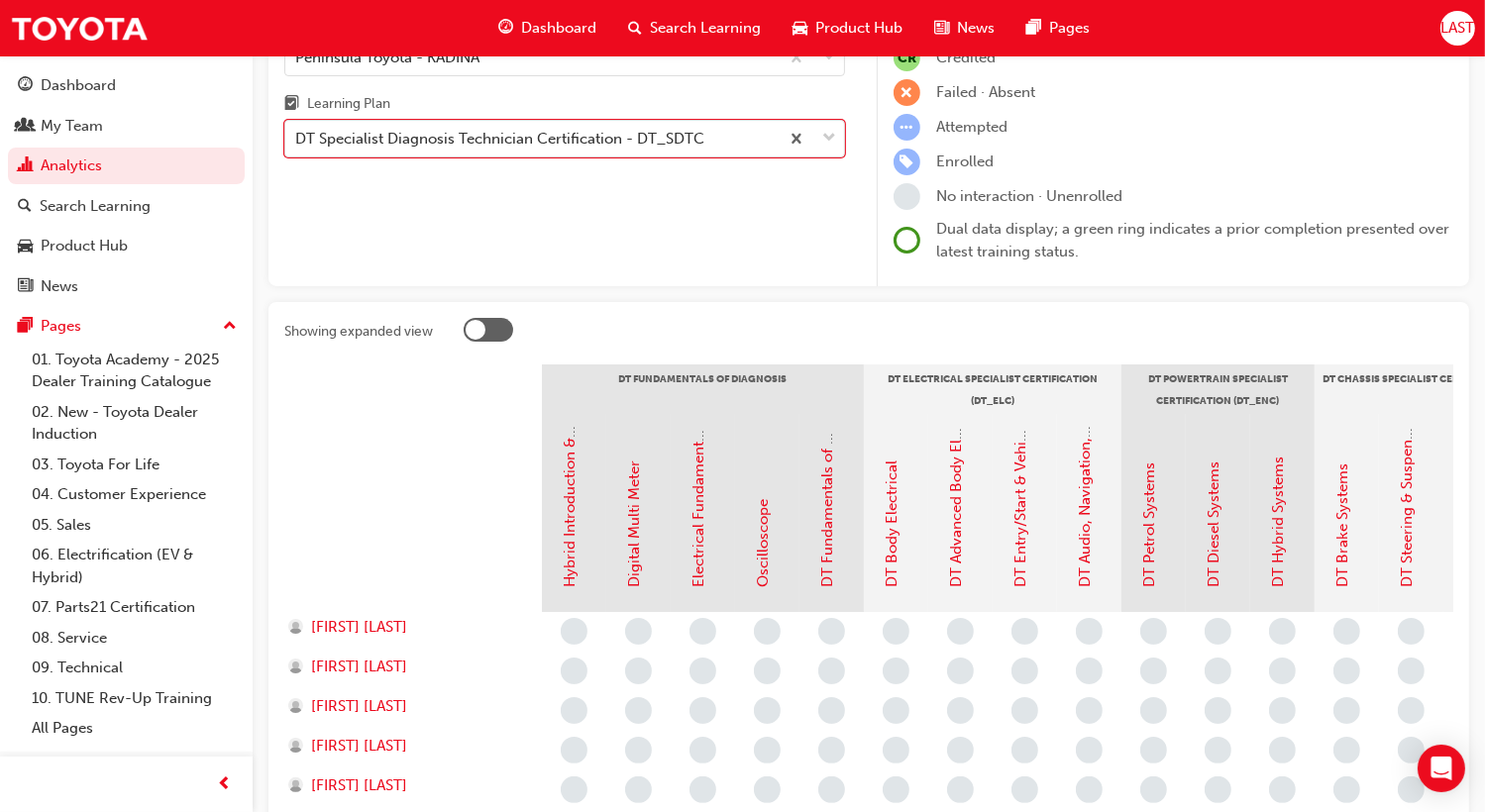 scroll, scrollTop: 432, scrollLeft: 0, axis: vertical 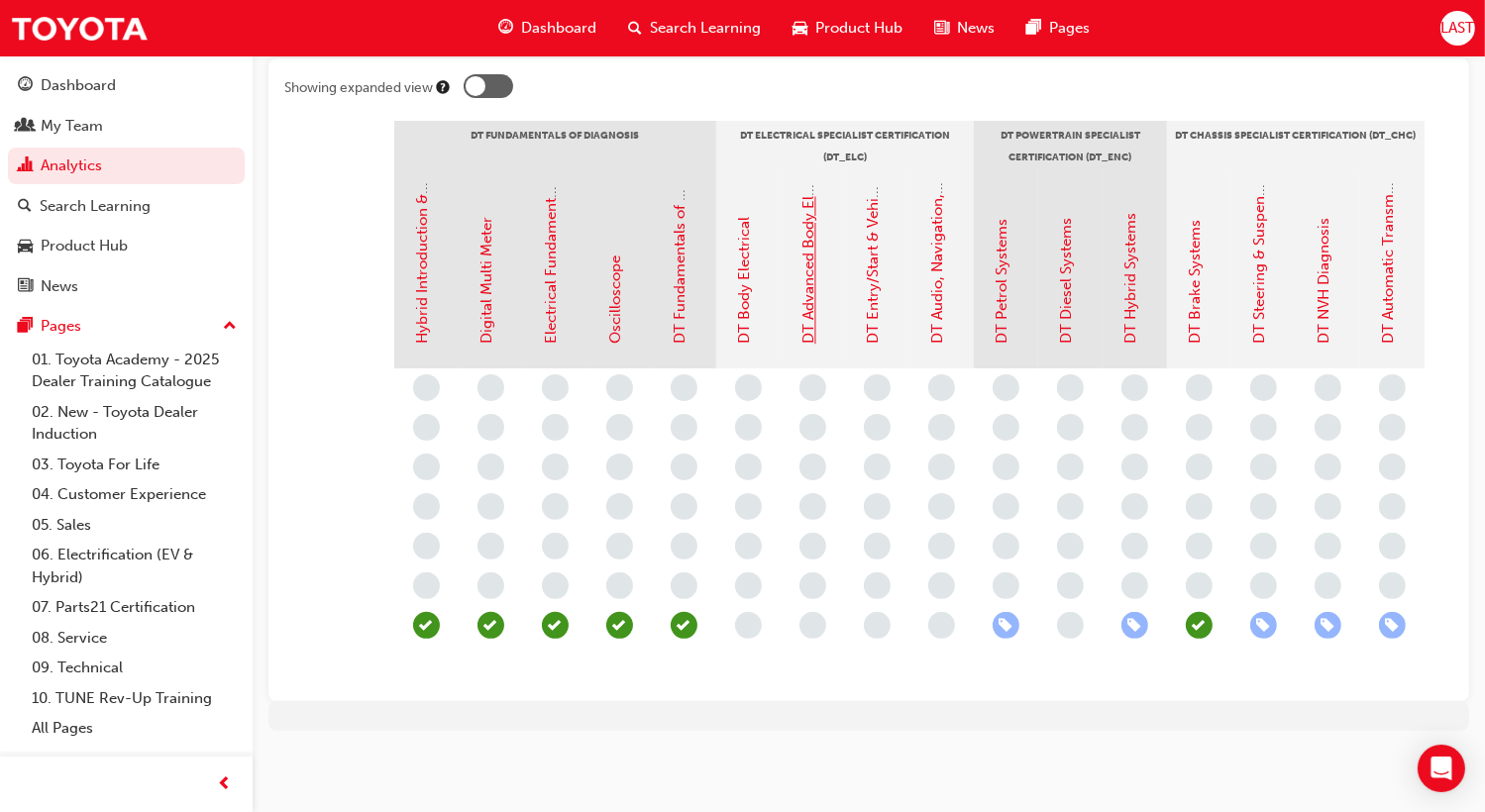 click on "DT Advanced Body Electrical & Auto A/C Systems" at bounding box center [809, 175] 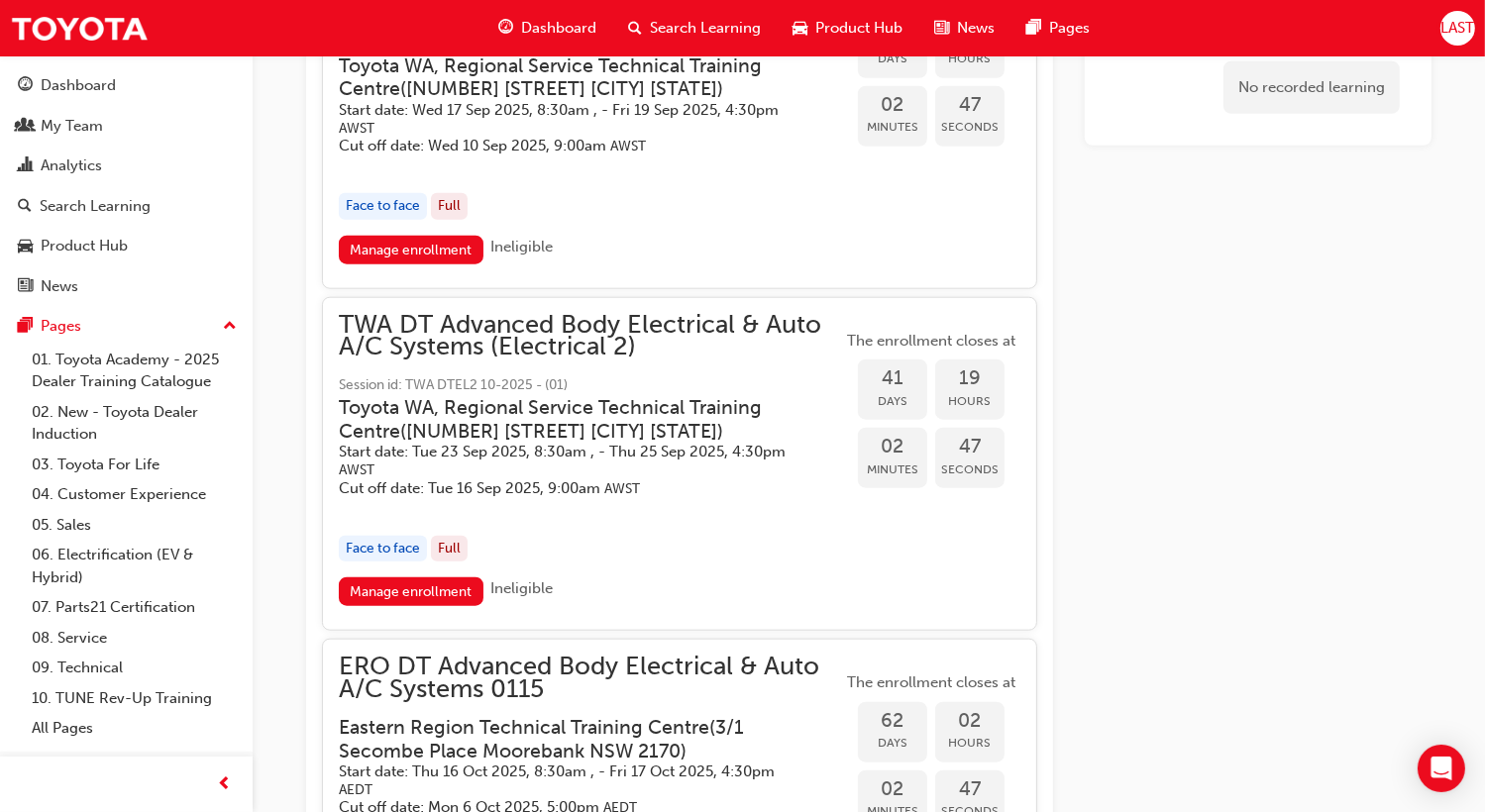 scroll, scrollTop: 2234, scrollLeft: 0, axis: vertical 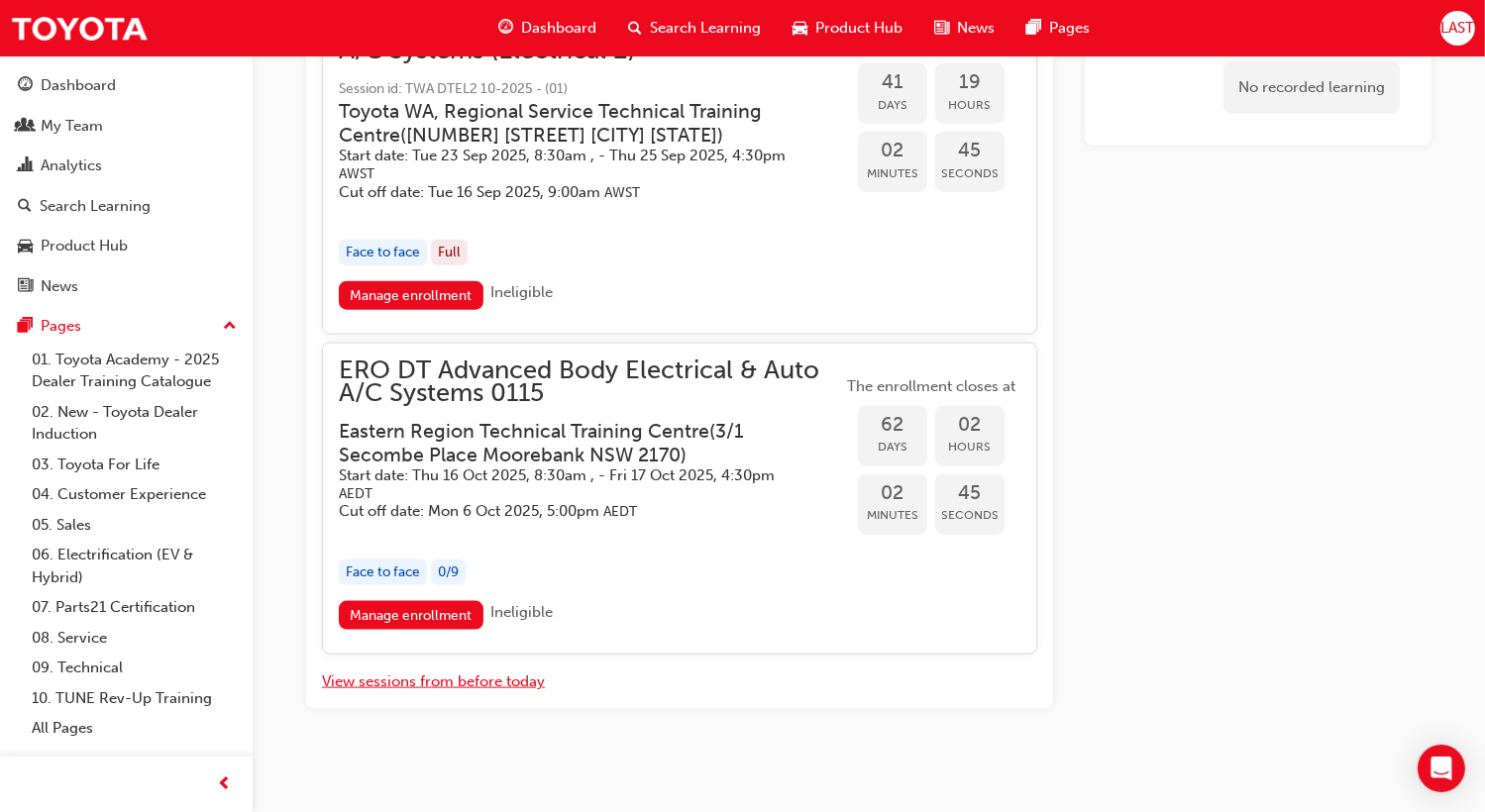 click on "View sessions from before today" at bounding box center [433, 681] 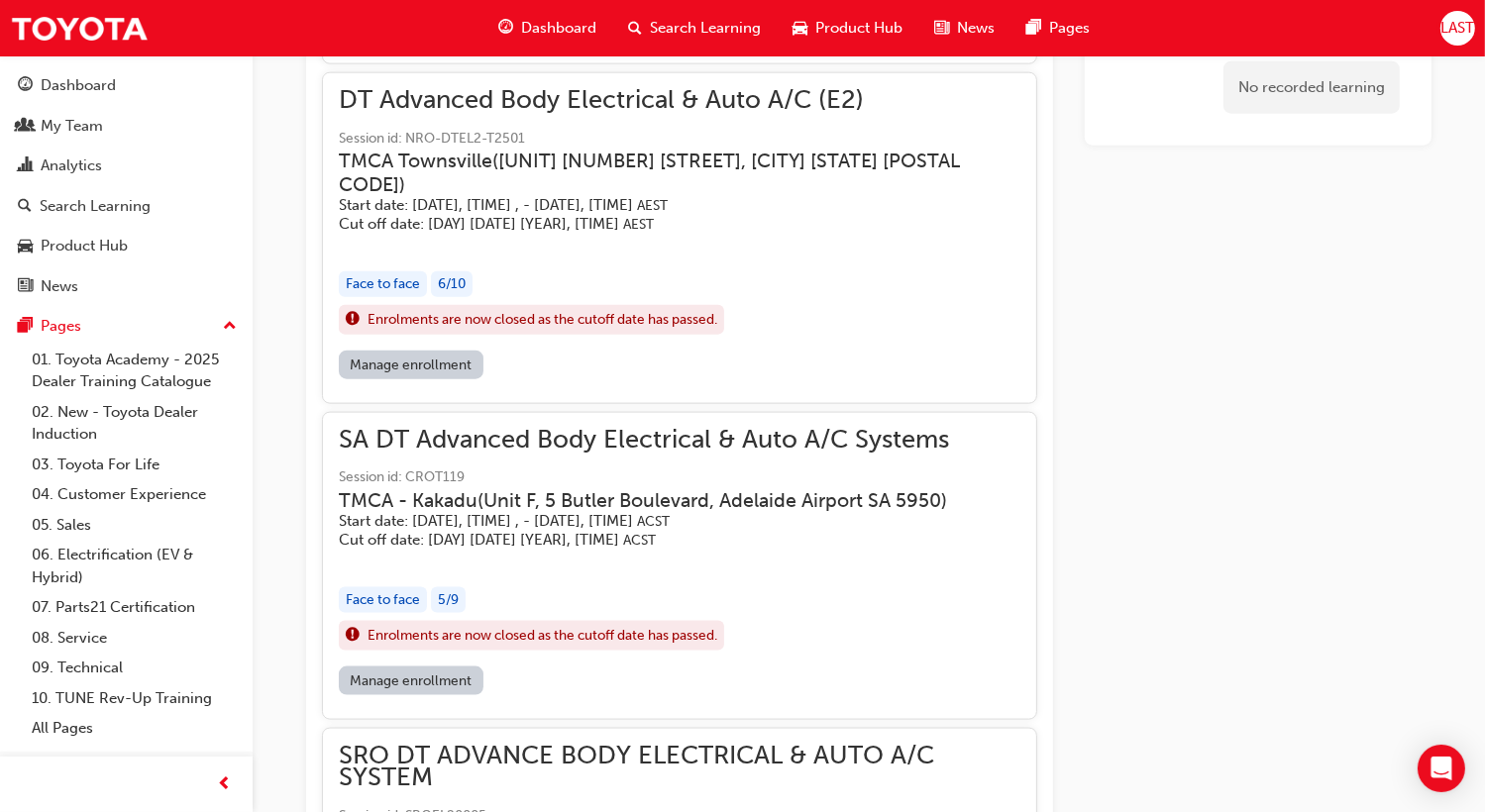 scroll, scrollTop: 17569, scrollLeft: 0, axis: vertical 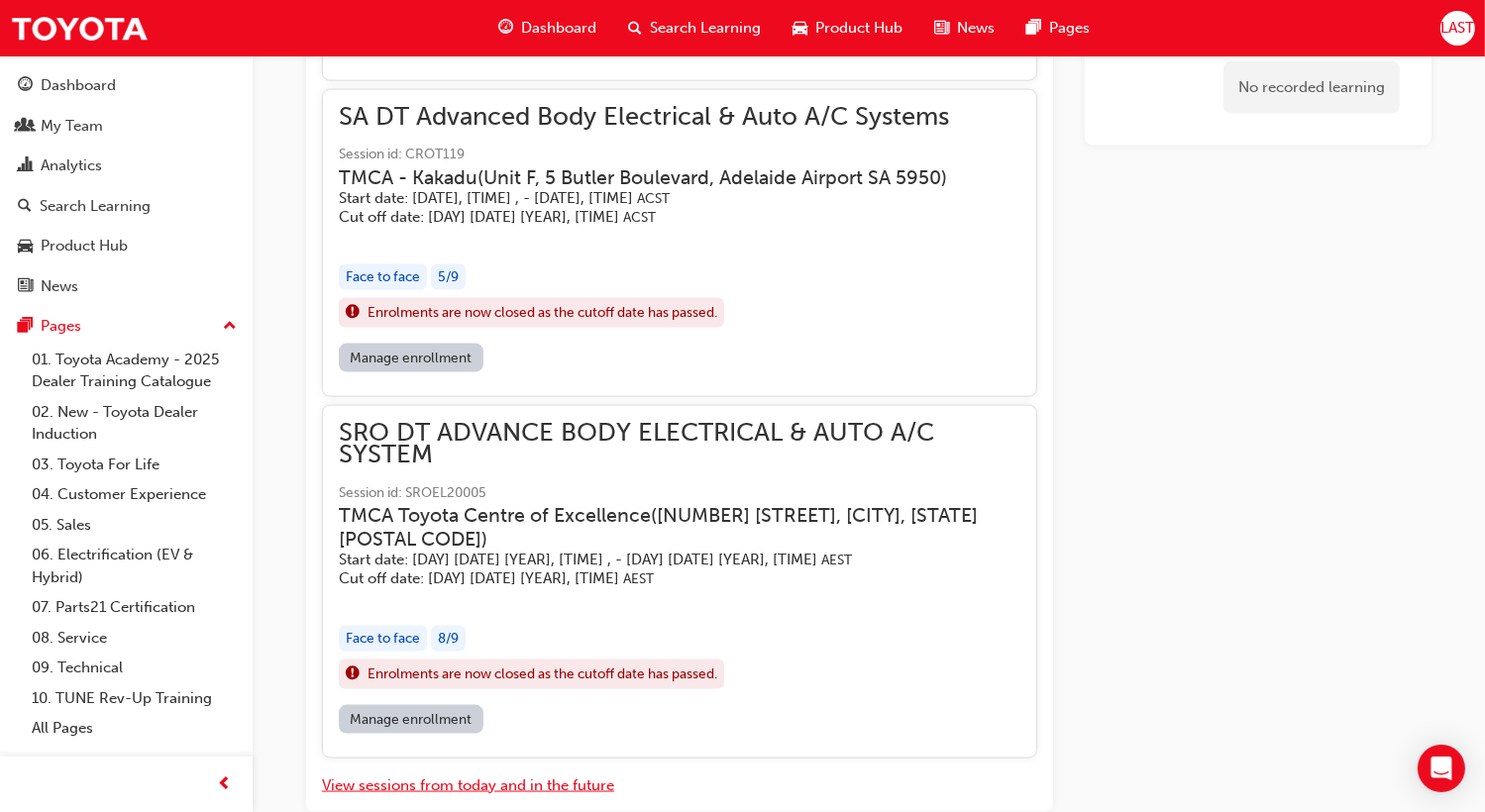 click on "View sessions from today and in the future" at bounding box center [468, 785] 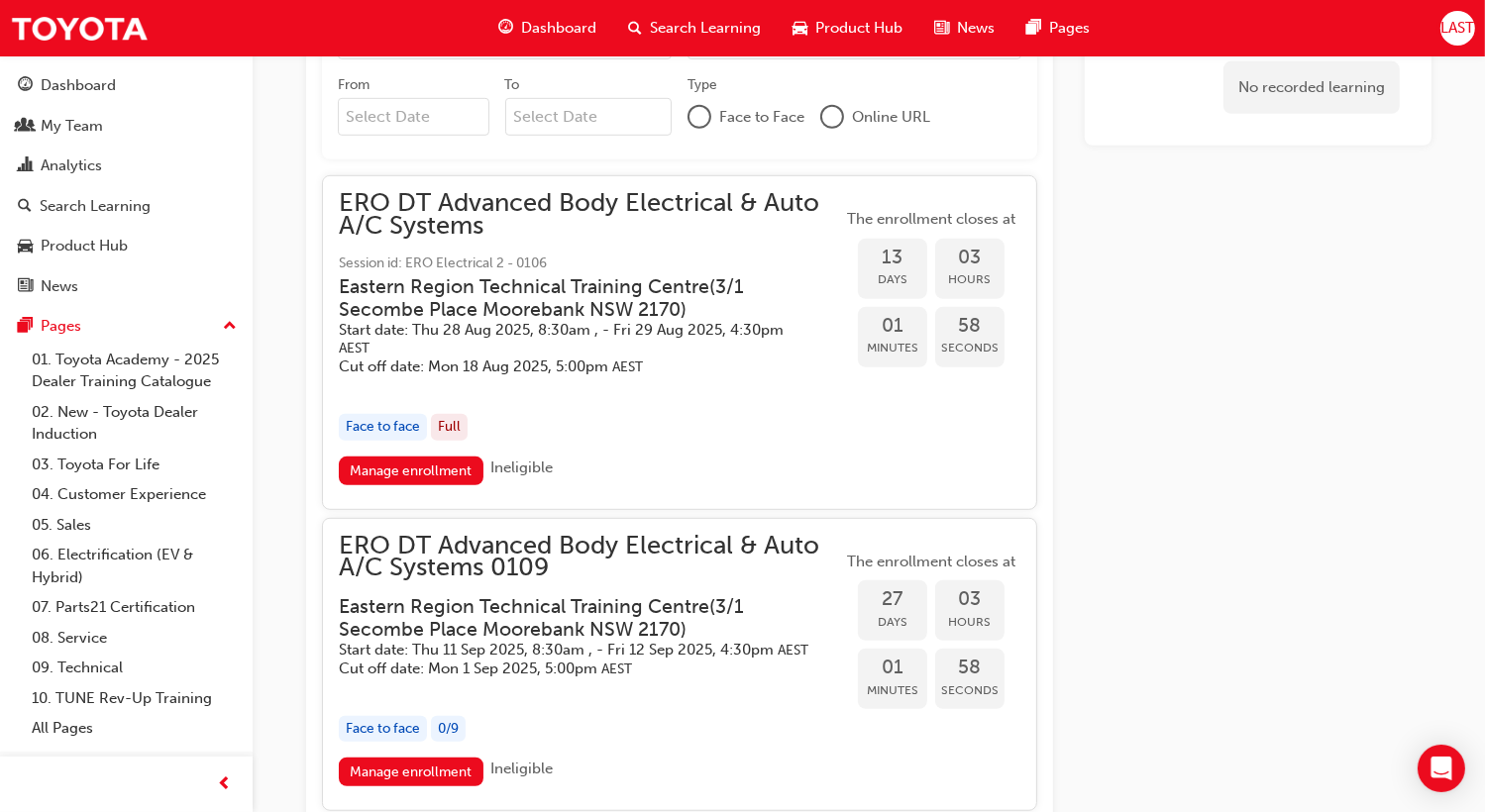 scroll, scrollTop: 966, scrollLeft: 0, axis: vertical 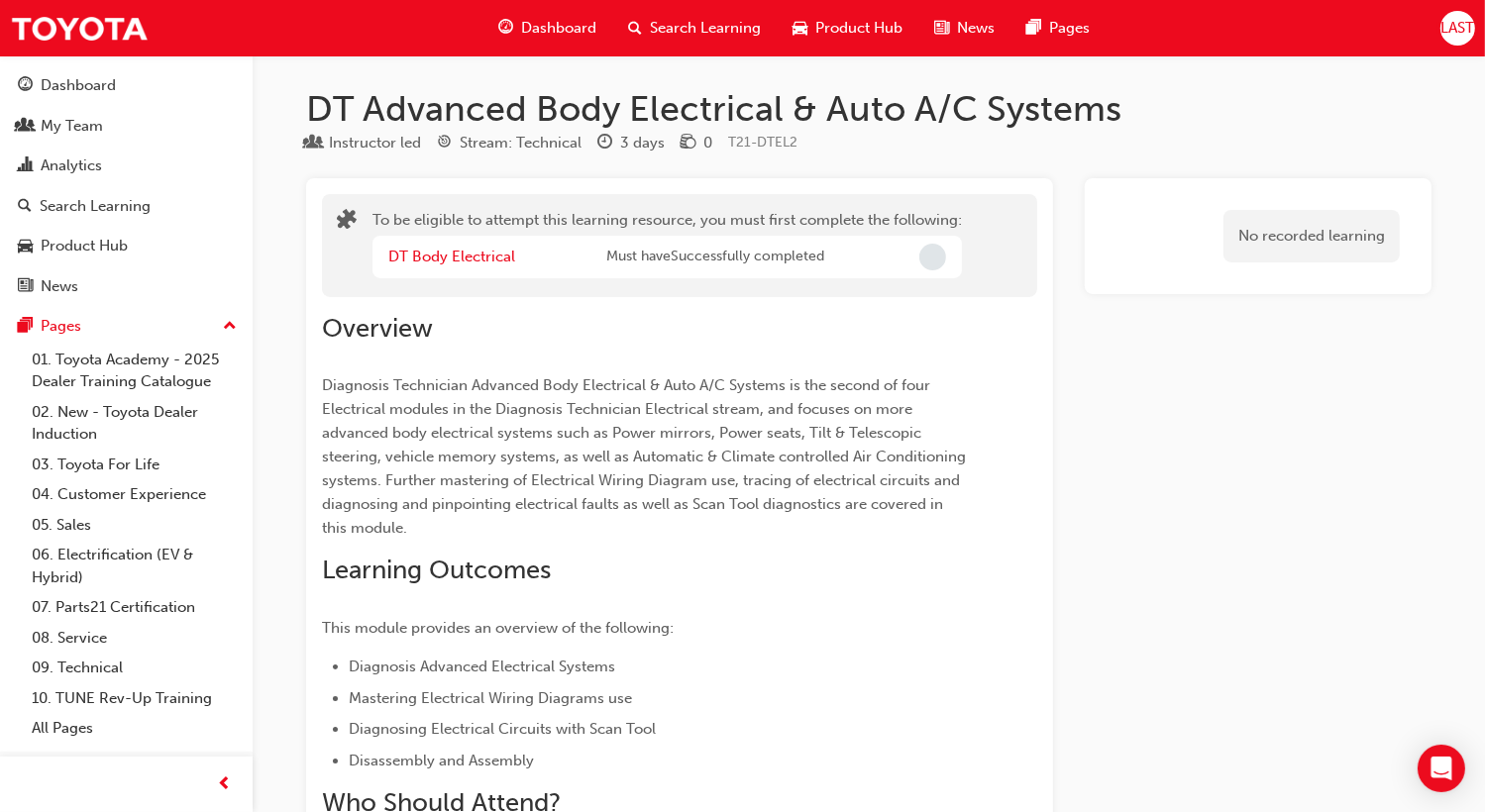 click on "Search Learning" at bounding box center [705, 28] 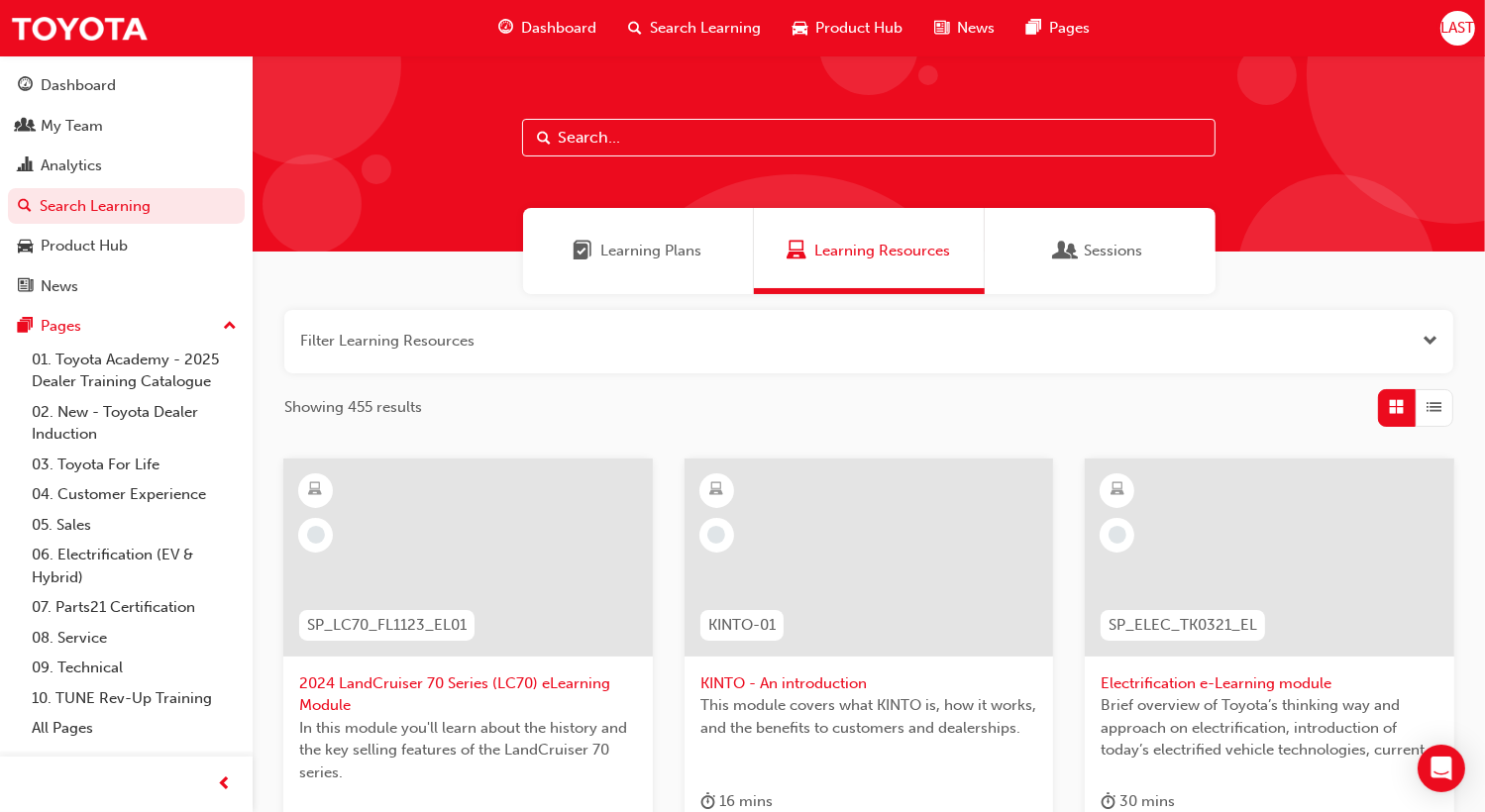 click on "Learning Plans" at bounding box center [638, 251] 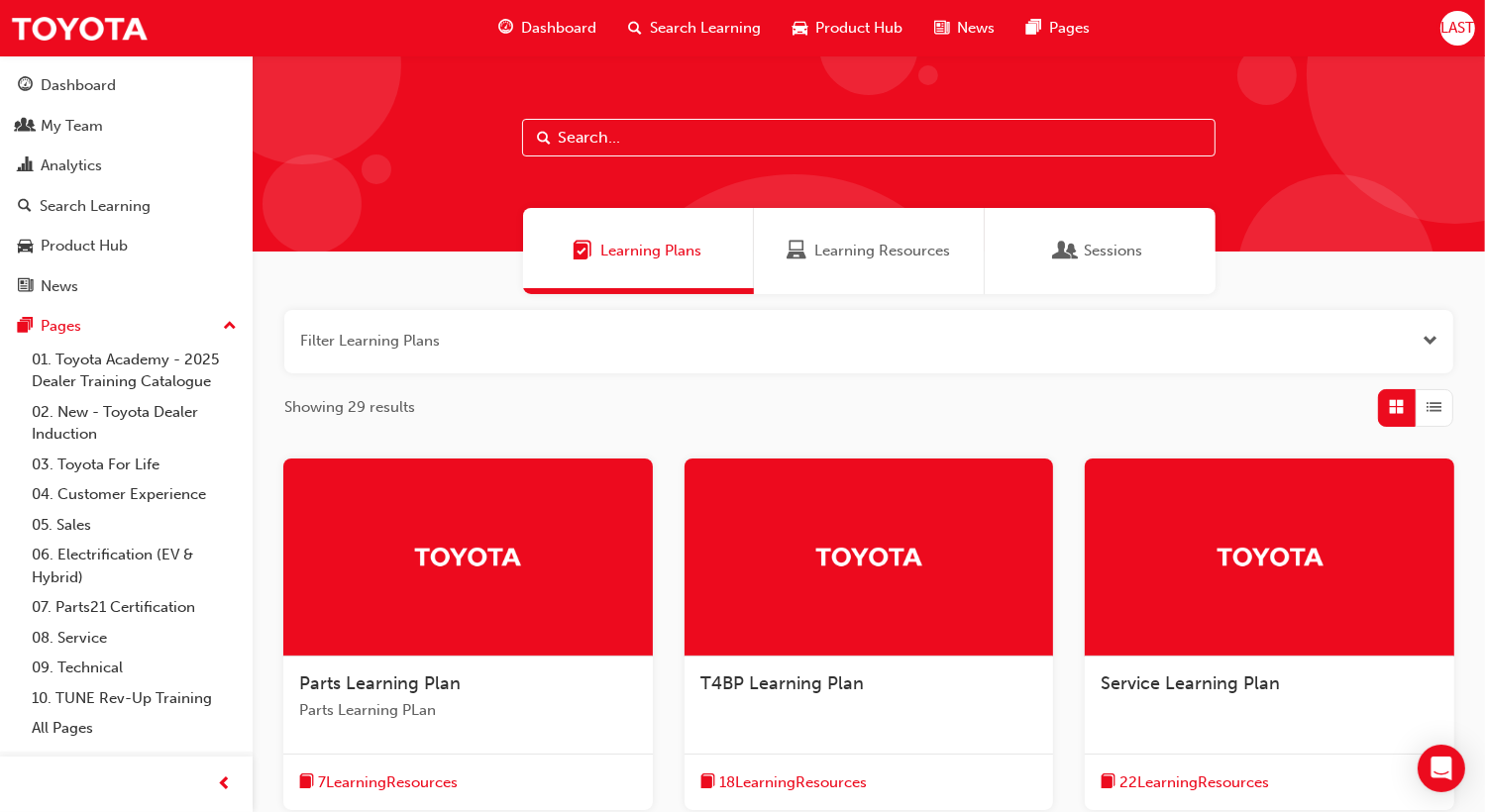 scroll, scrollTop: 220, scrollLeft: 0, axis: vertical 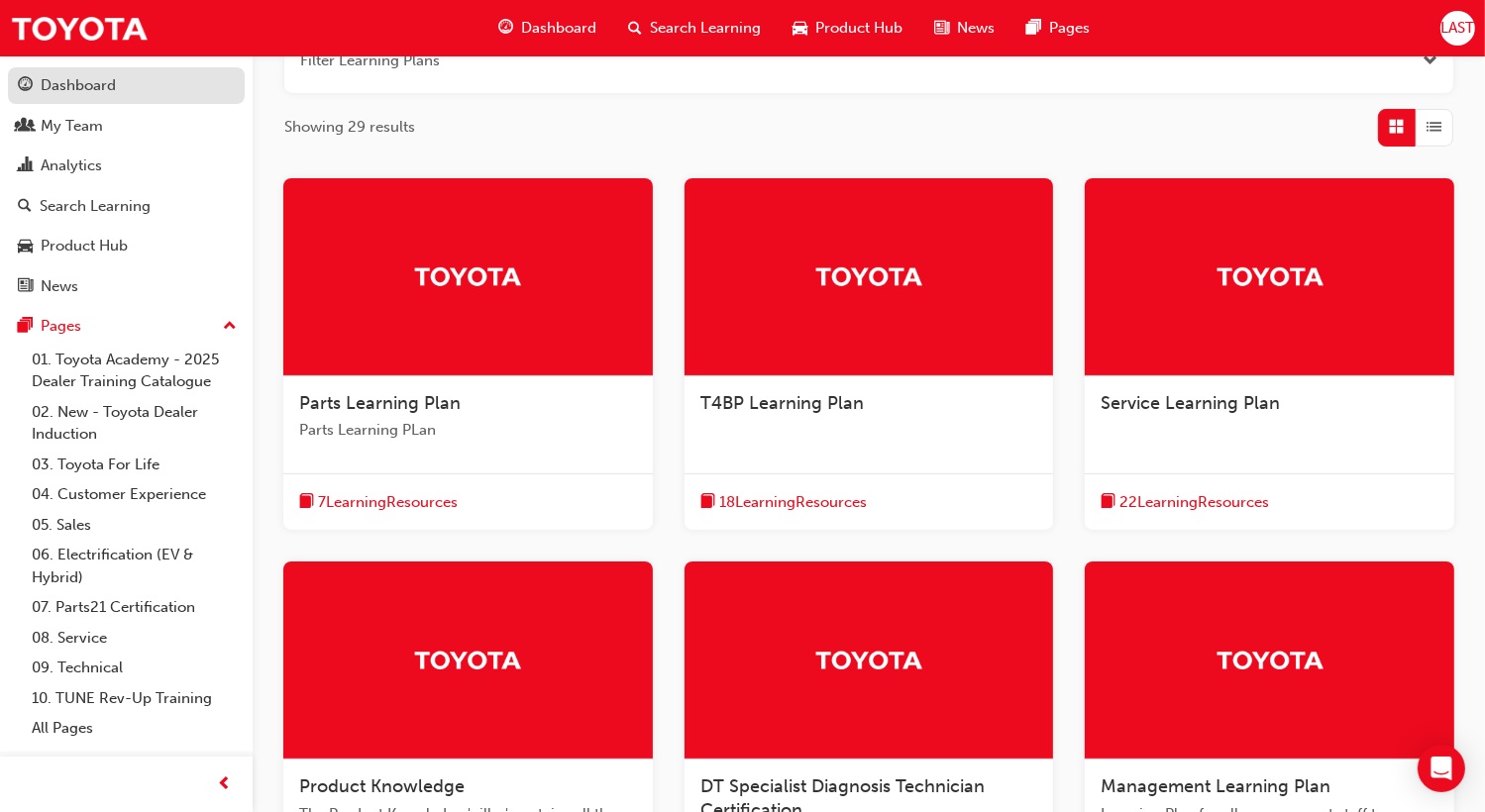 click on "Dashboard" at bounding box center [78, 85] 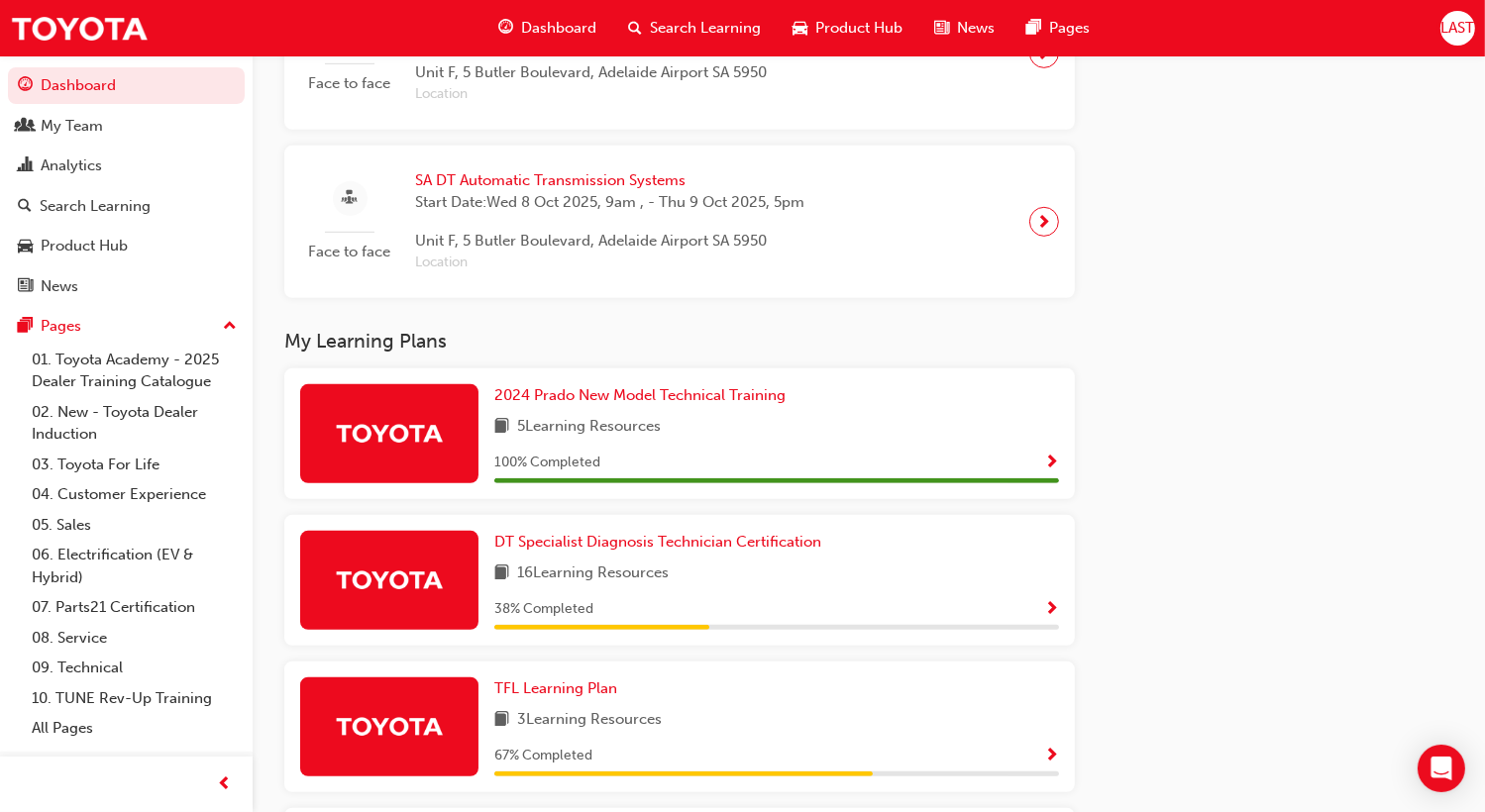 scroll, scrollTop: 1069, scrollLeft: 0, axis: vertical 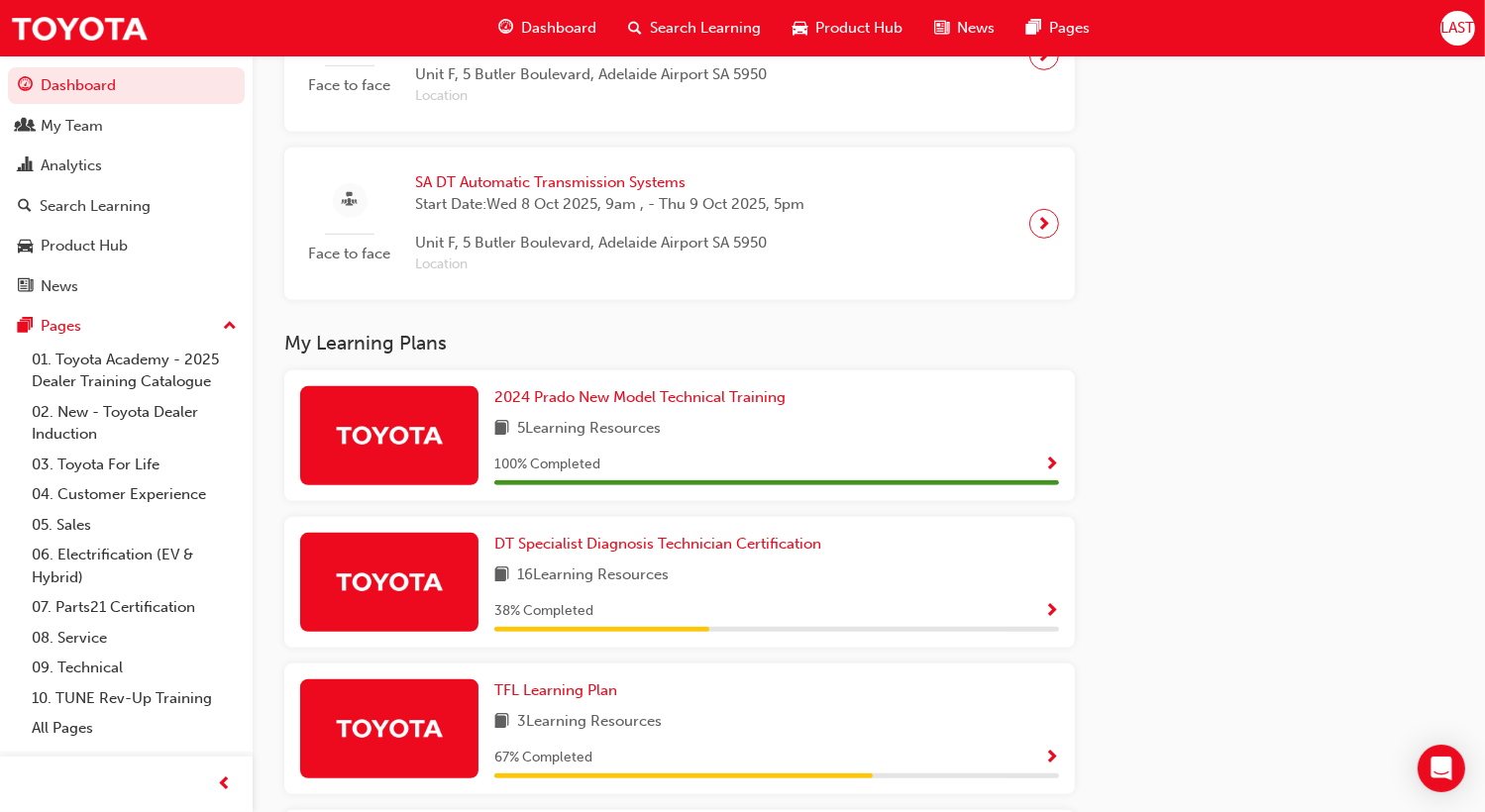 click at bounding box center (1051, 612) 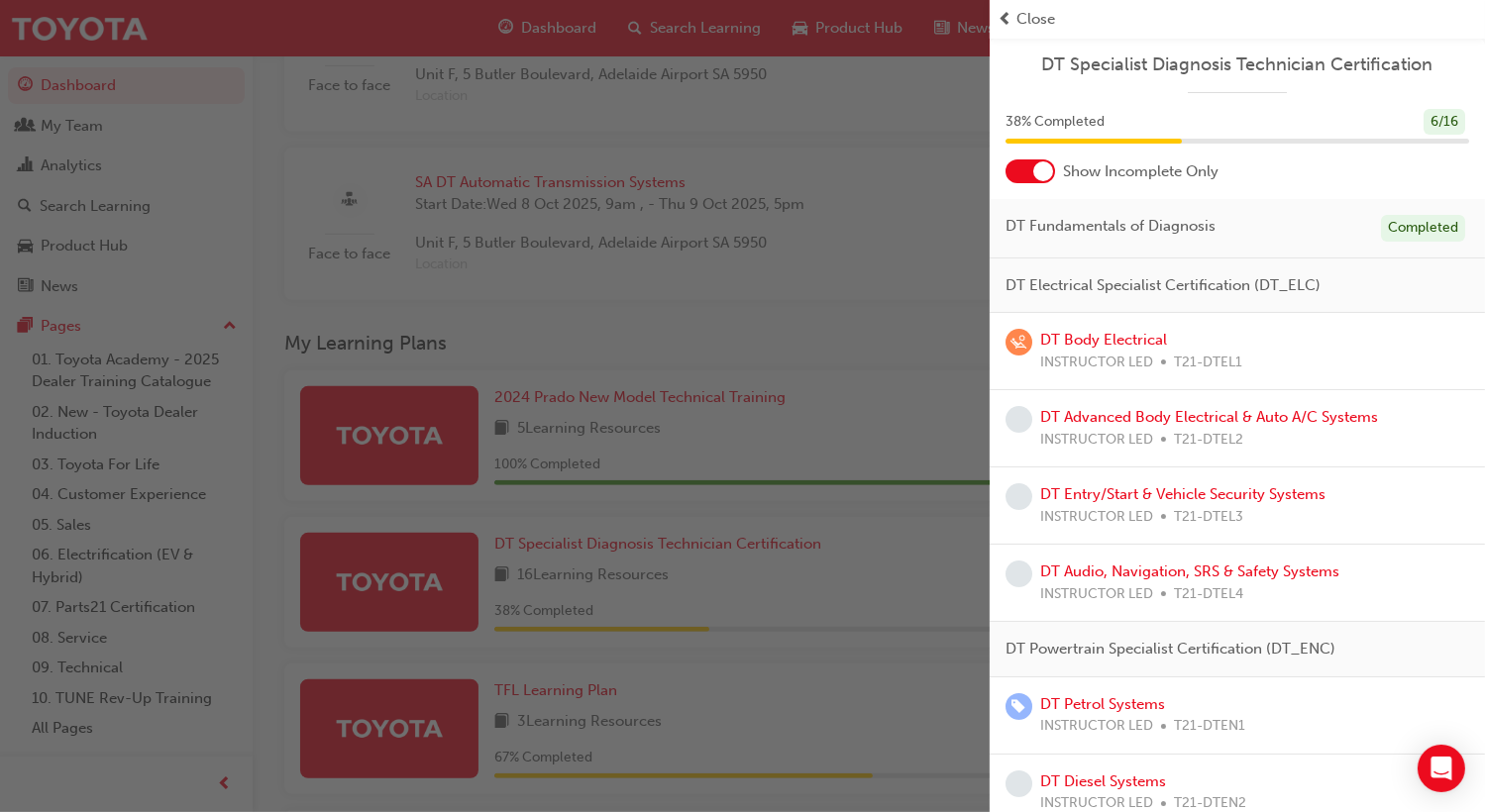 scroll, scrollTop: 69, scrollLeft: 0, axis: vertical 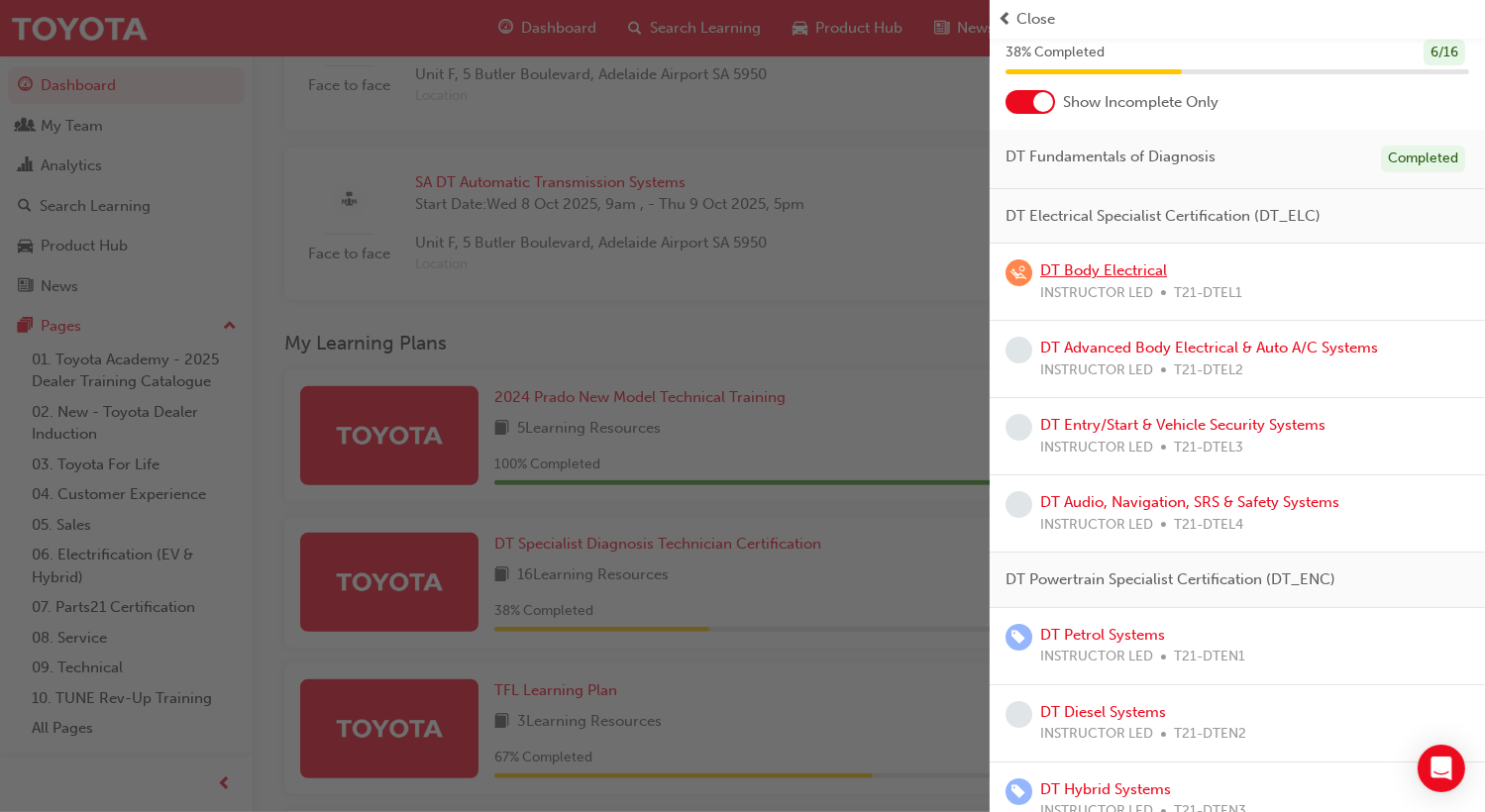 click on "DT Body Electrical" at bounding box center (1104, 270) 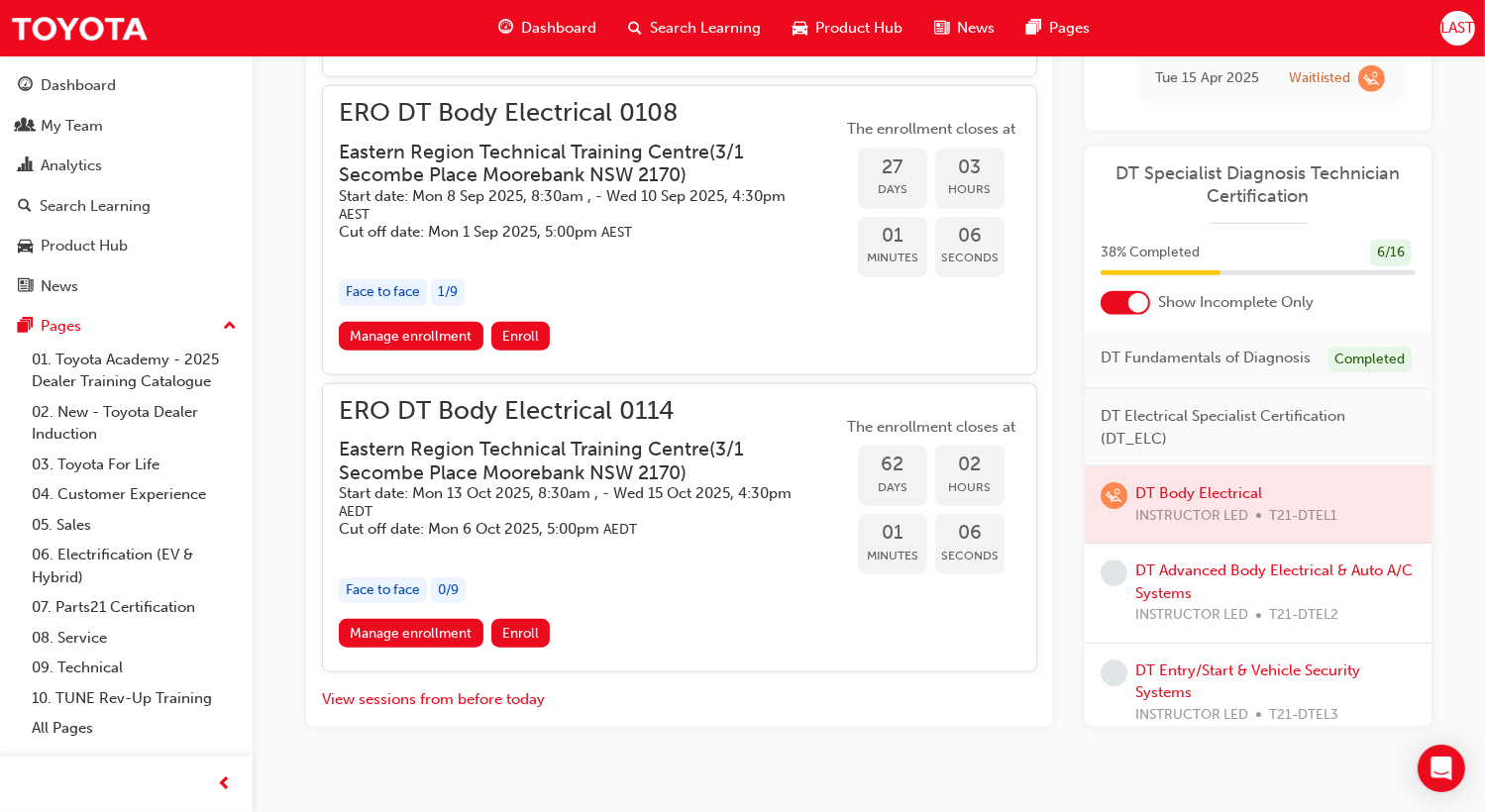 scroll, scrollTop: 2028, scrollLeft: 0, axis: vertical 